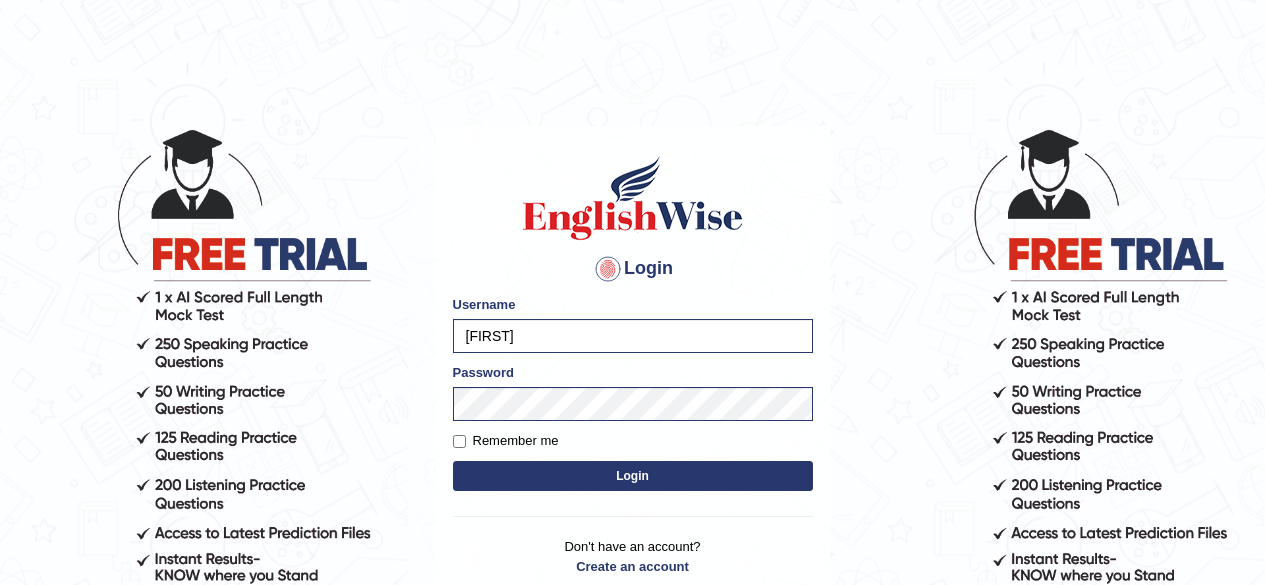 scroll, scrollTop: 0, scrollLeft: 0, axis: both 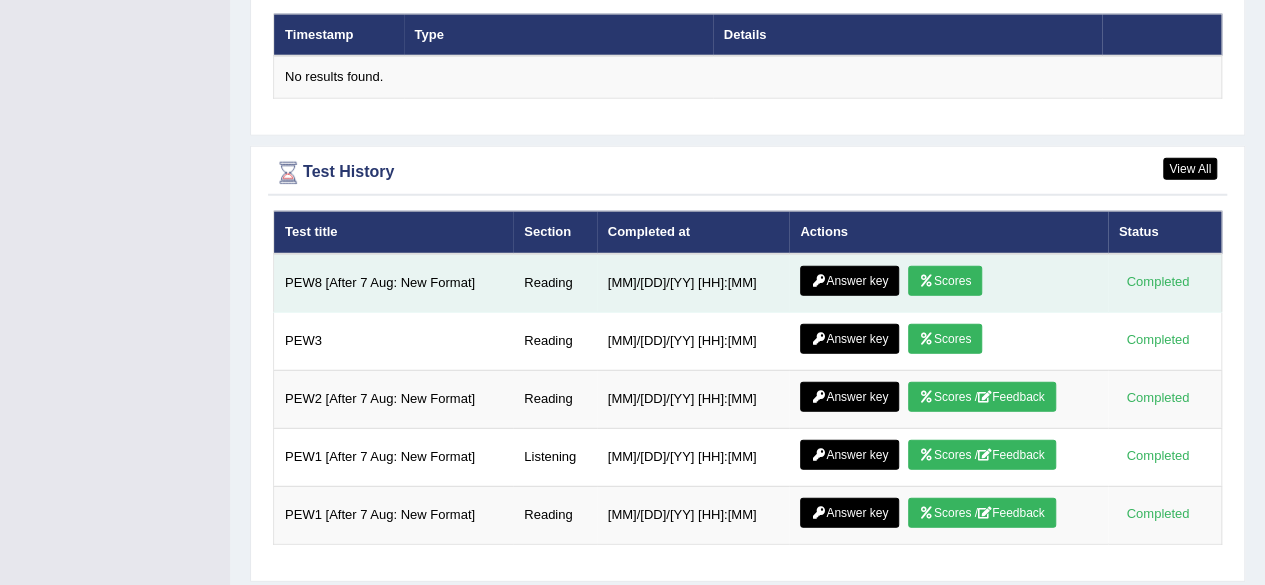 click on "Scores" at bounding box center [945, 281] 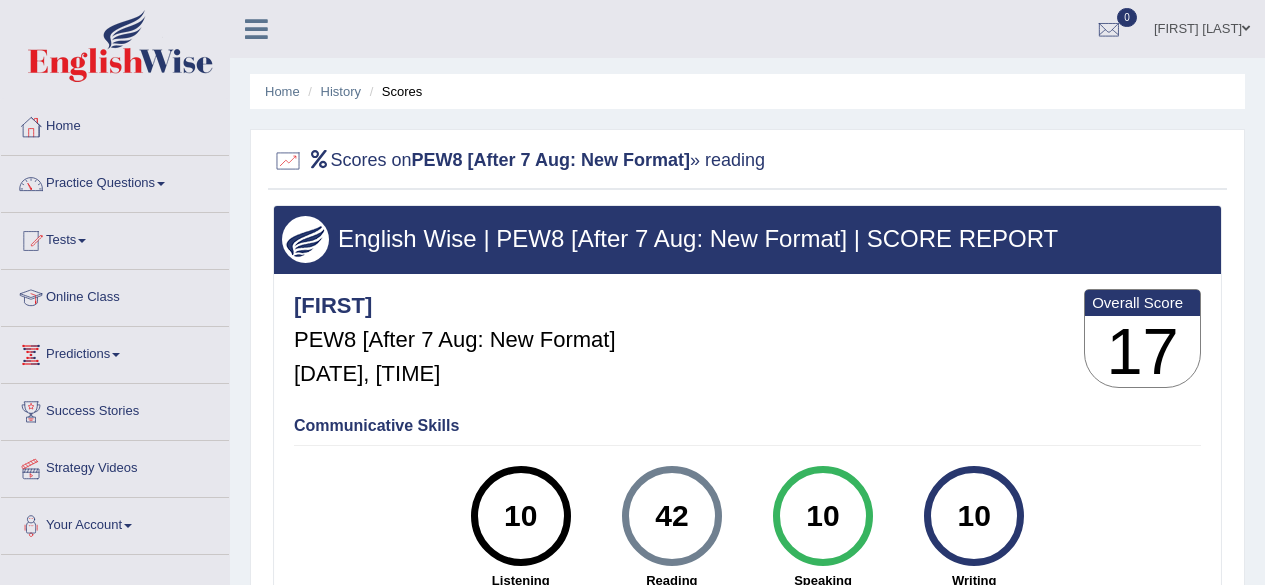 scroll, scrollTop: 0, scrollLeft: 0, axis: both 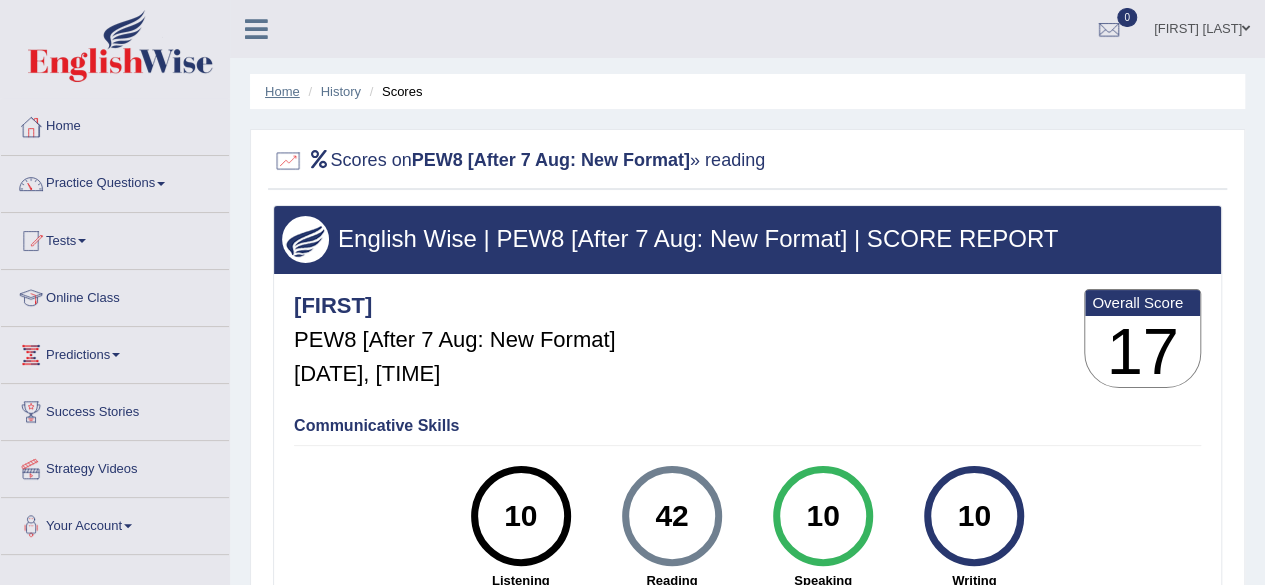 click on "Home" at bounding box center (282, 91) 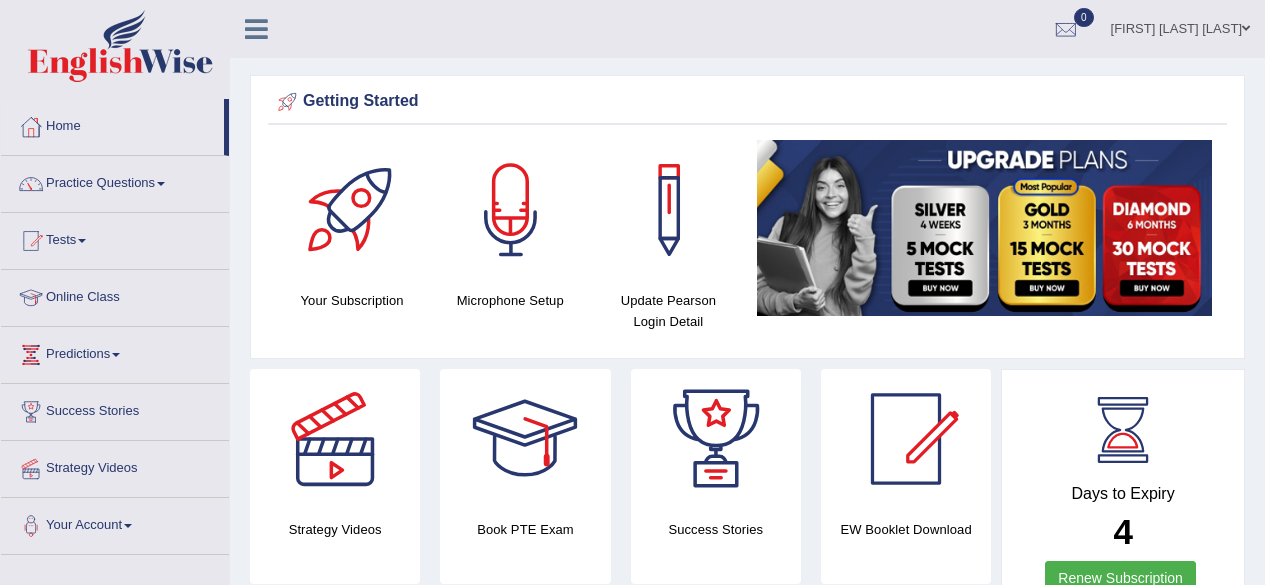 scroll, scrollTop: 0, scrollLeft: 0, axis: both 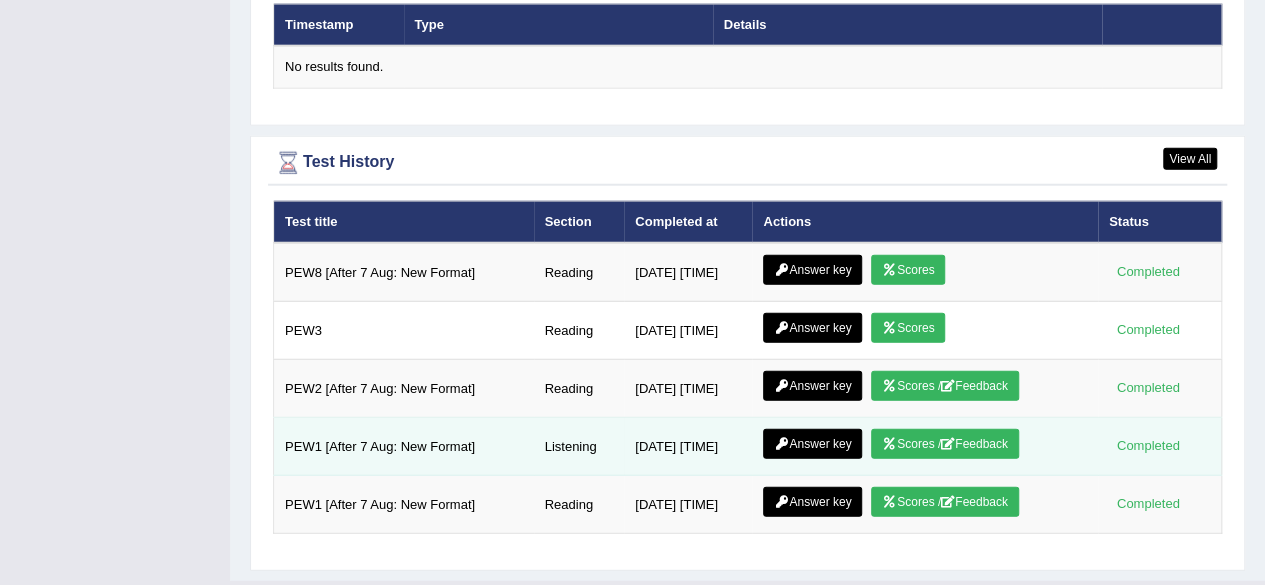 click on "Scores /   Feedback" at bounding box center (945, 444) 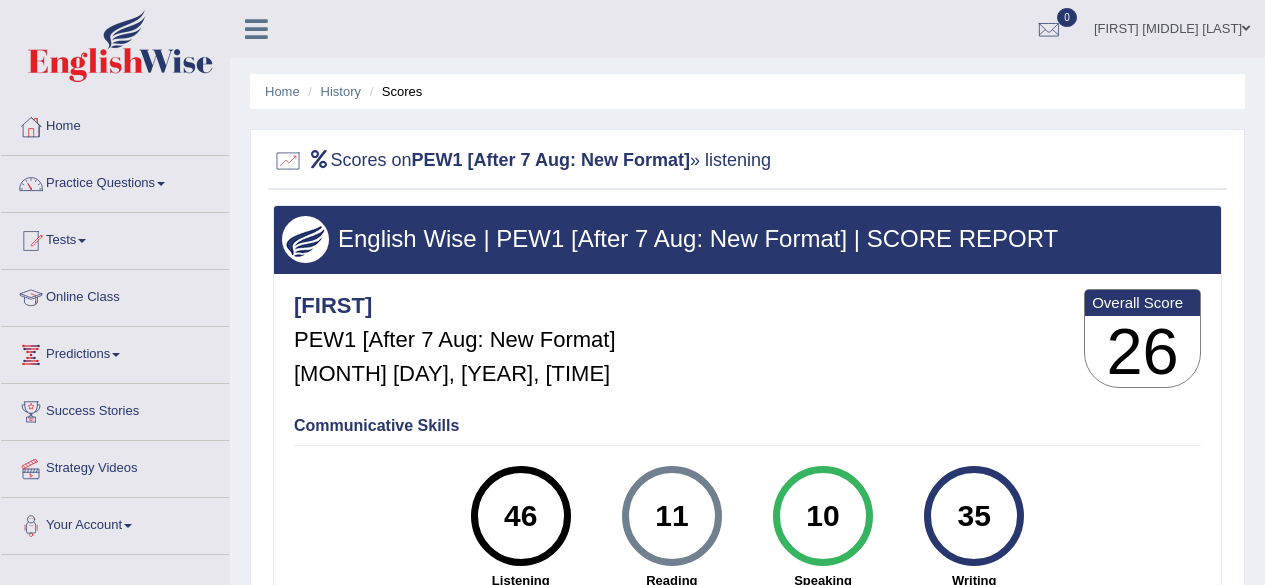 scroll, scrollTop: 0, scrollLeft: 0, axis: both 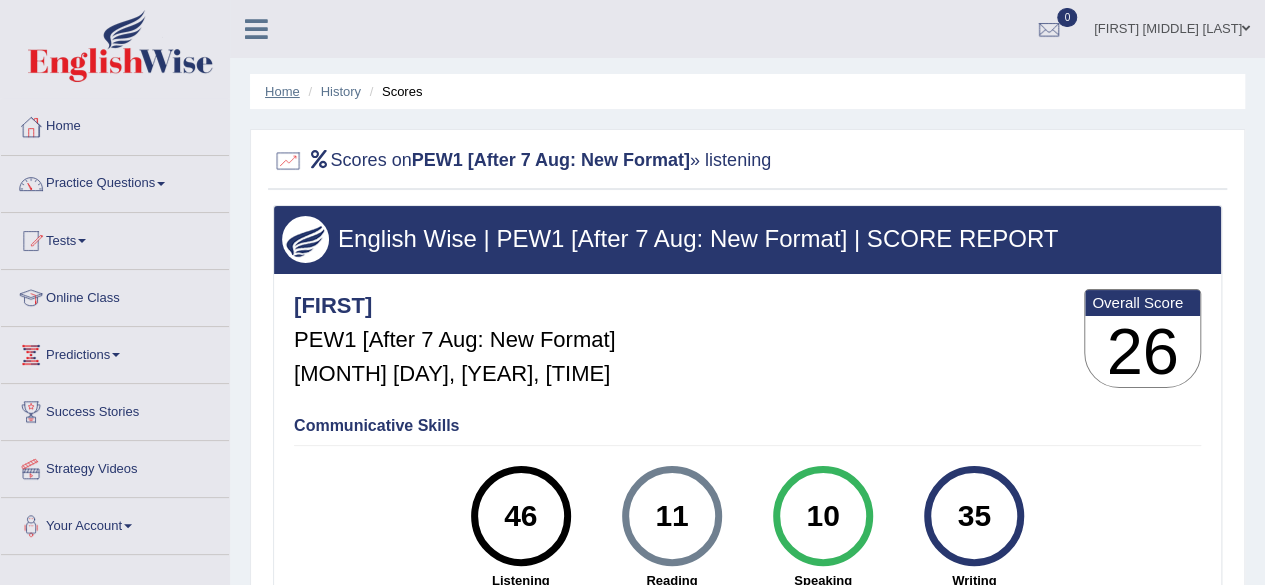click on "Home" at bounding box center (282, 91) 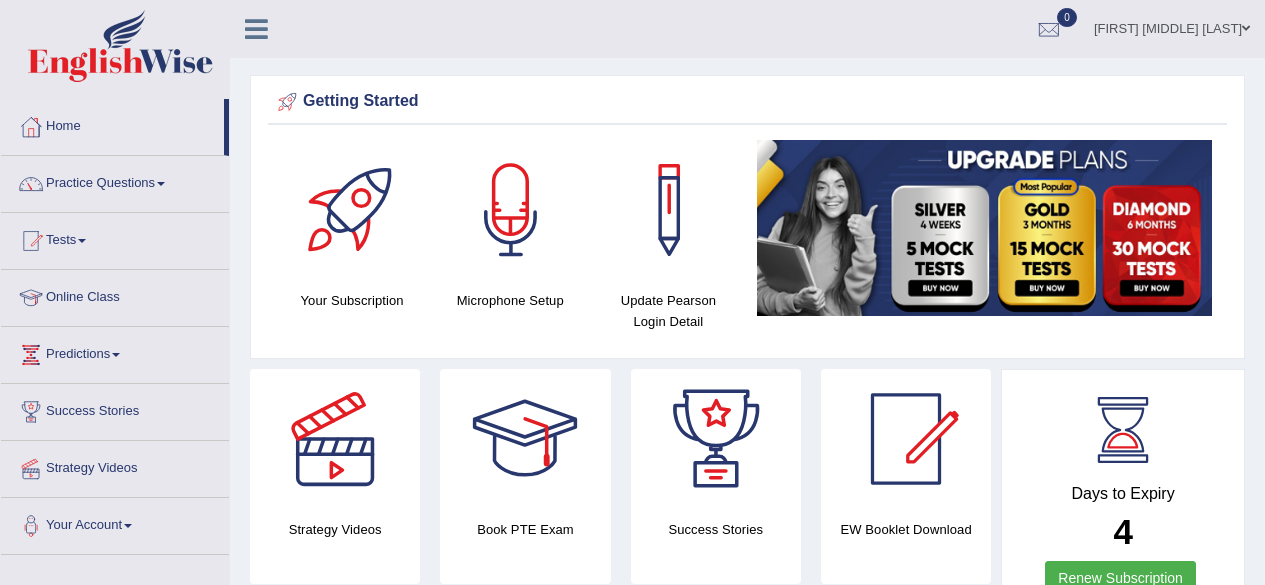scroll, scrollTop: 0, scrollLeft: 0, axis: both 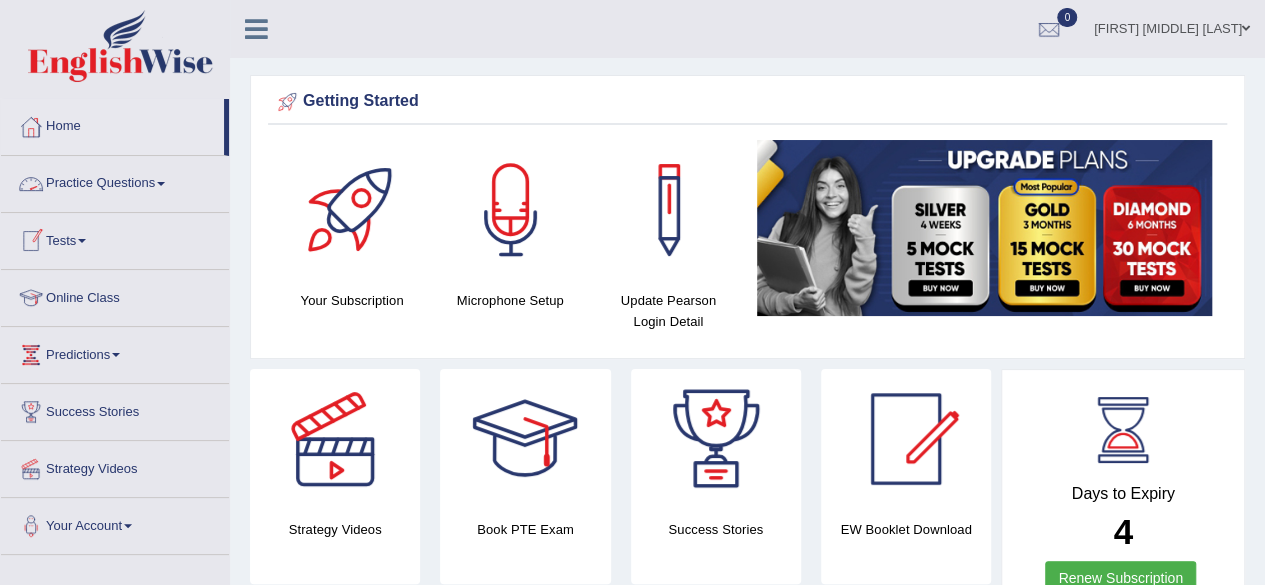 click on "Practice Questions" at bounding box center [115, 181] 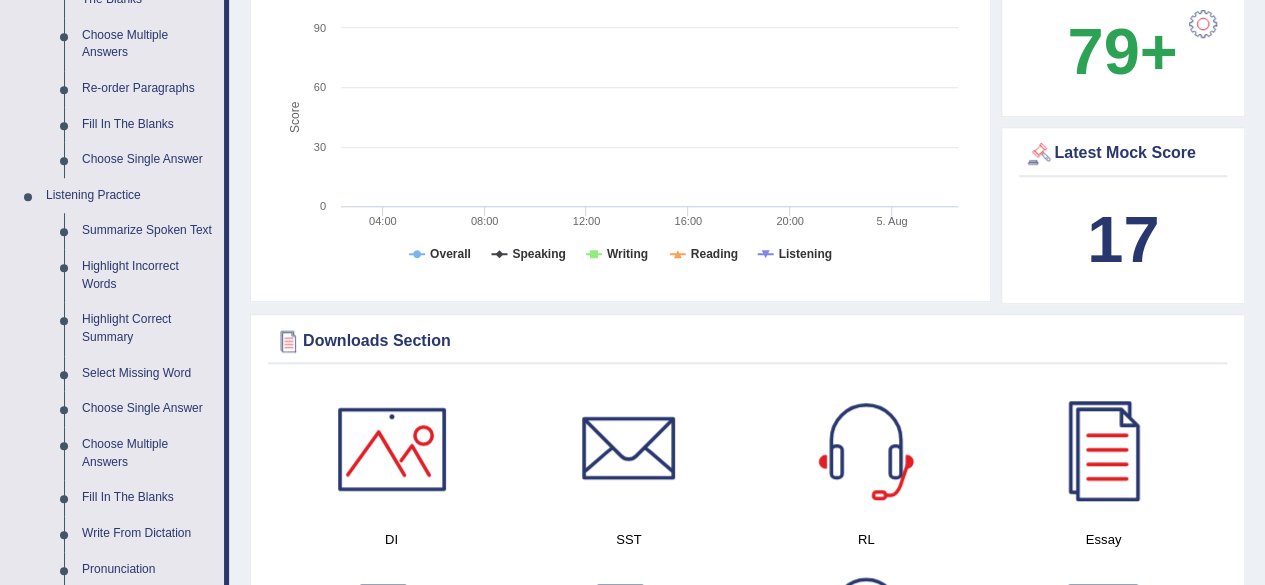 scroll, scrollTop: 770, scrollLeft: 0, axis: vertical 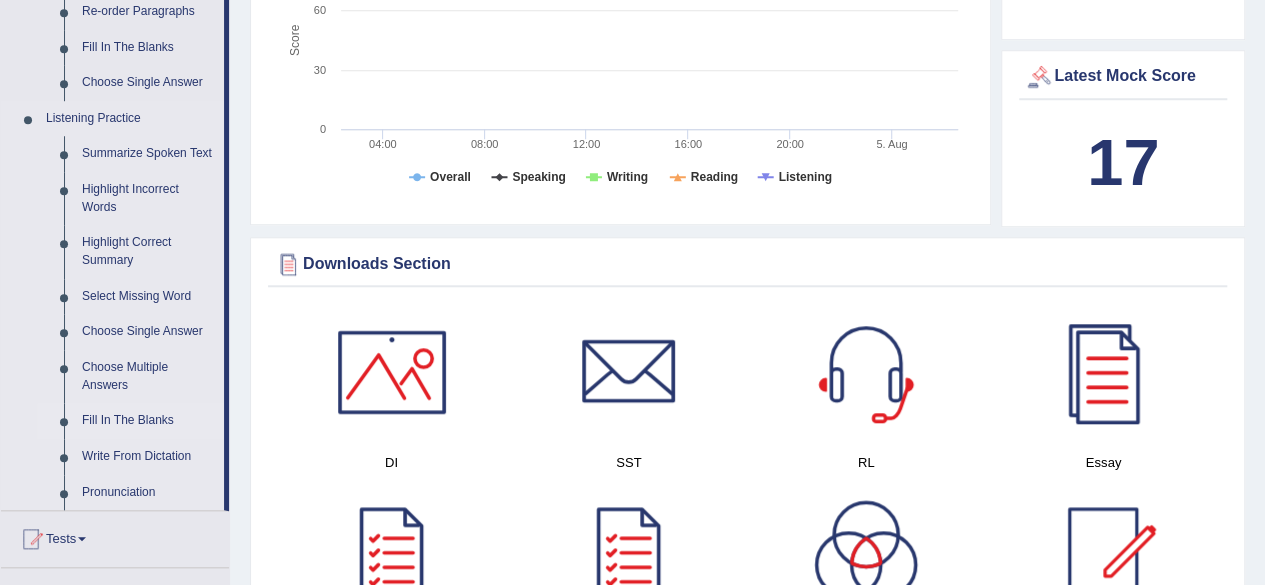 click on "Fill In The Blanks" at bounding box center [148, 421] 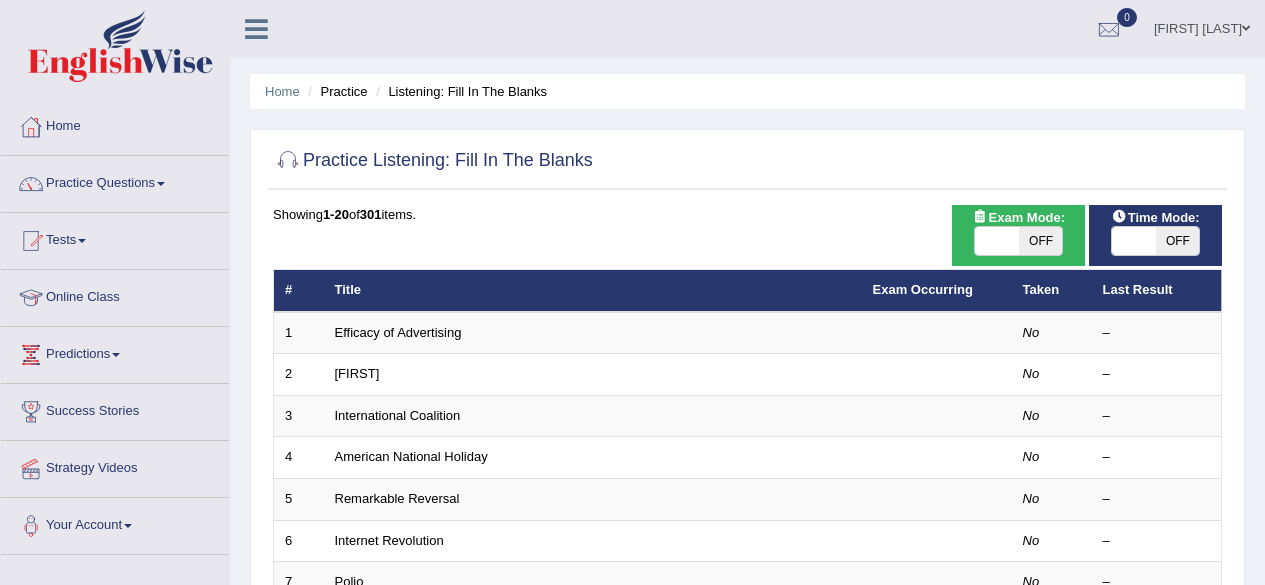 scroll, scrollTop: 0, scrollLeft: 0, axis: both 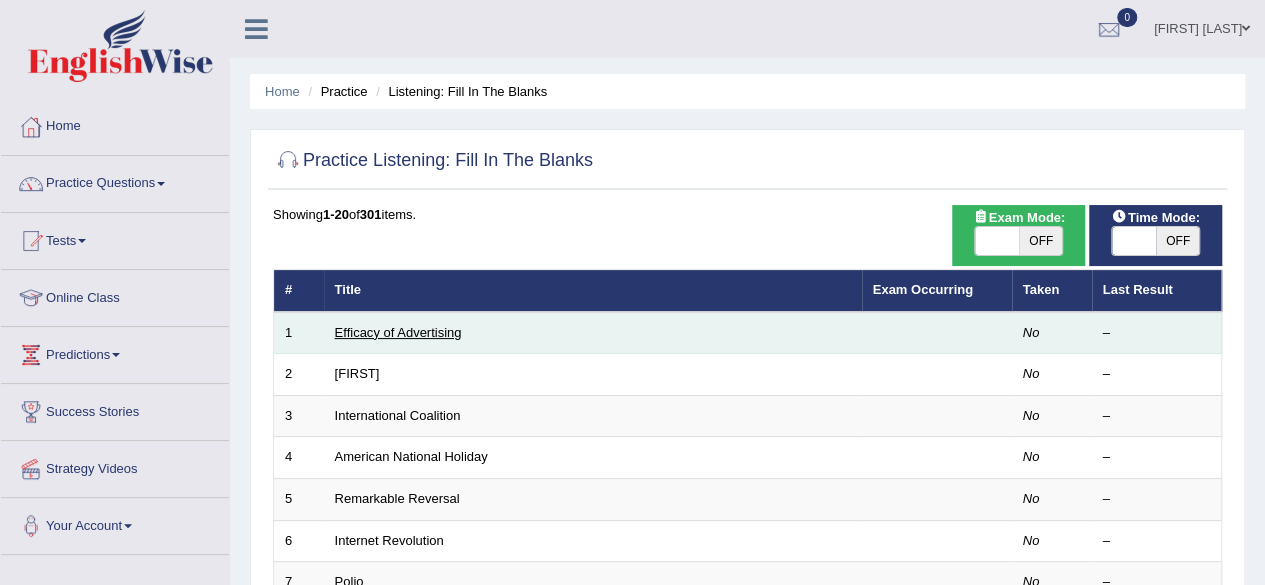 click on "Efficacy of Advertising" at bounding box center (398, 332) 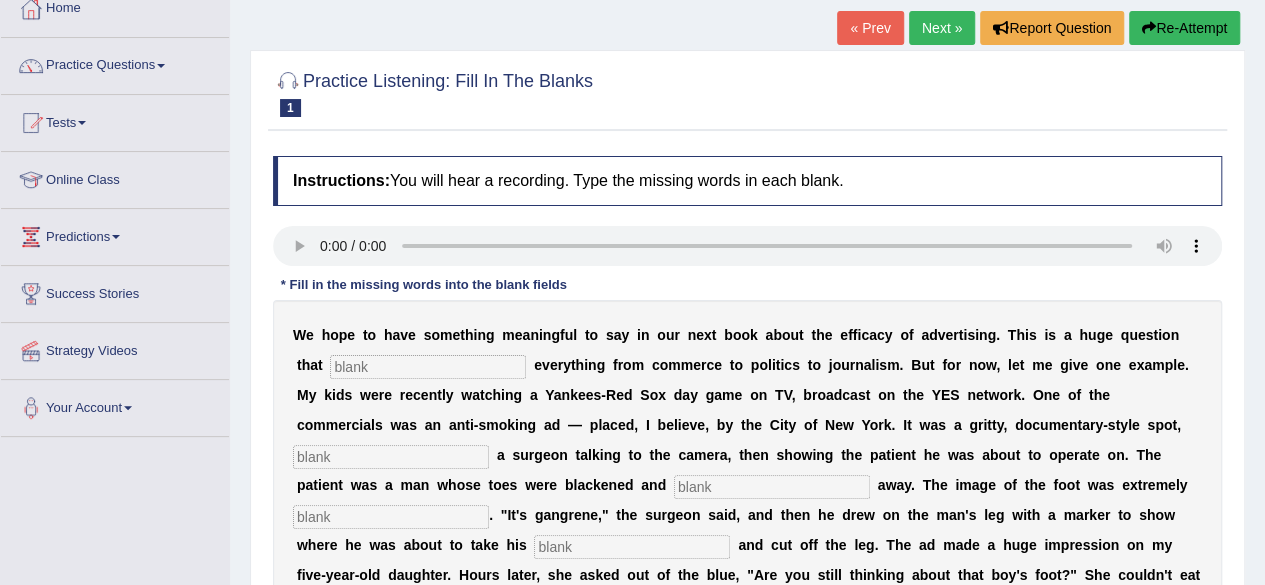scroll, scrollTop: 152, scrollLeft: 0, axis: vertical 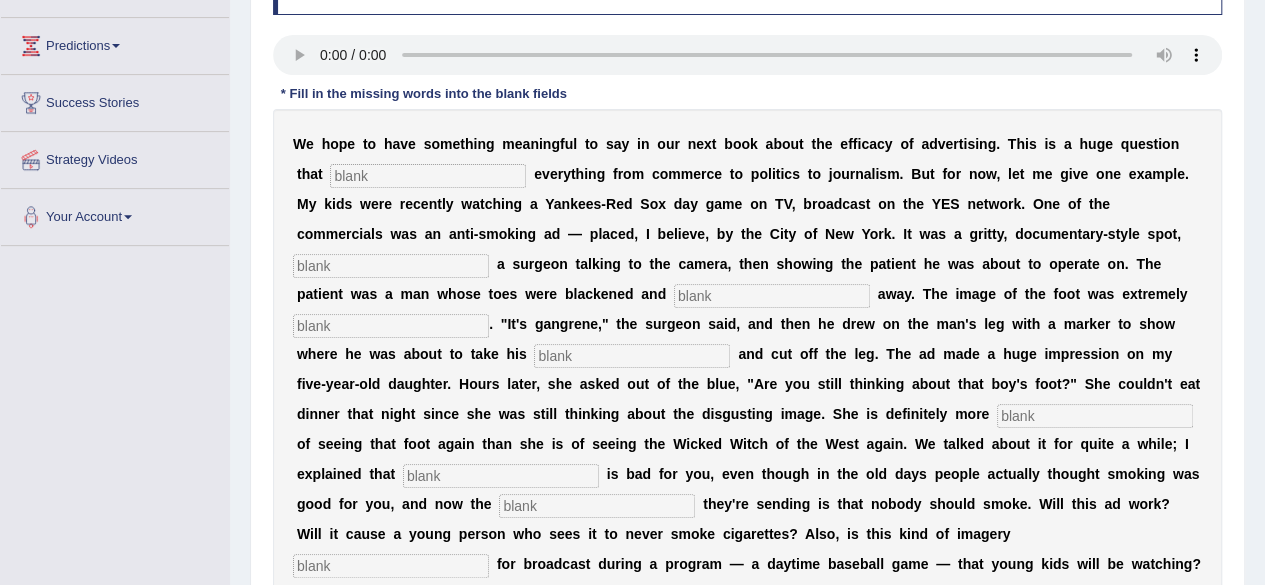 click at bounding box center (428, 176) 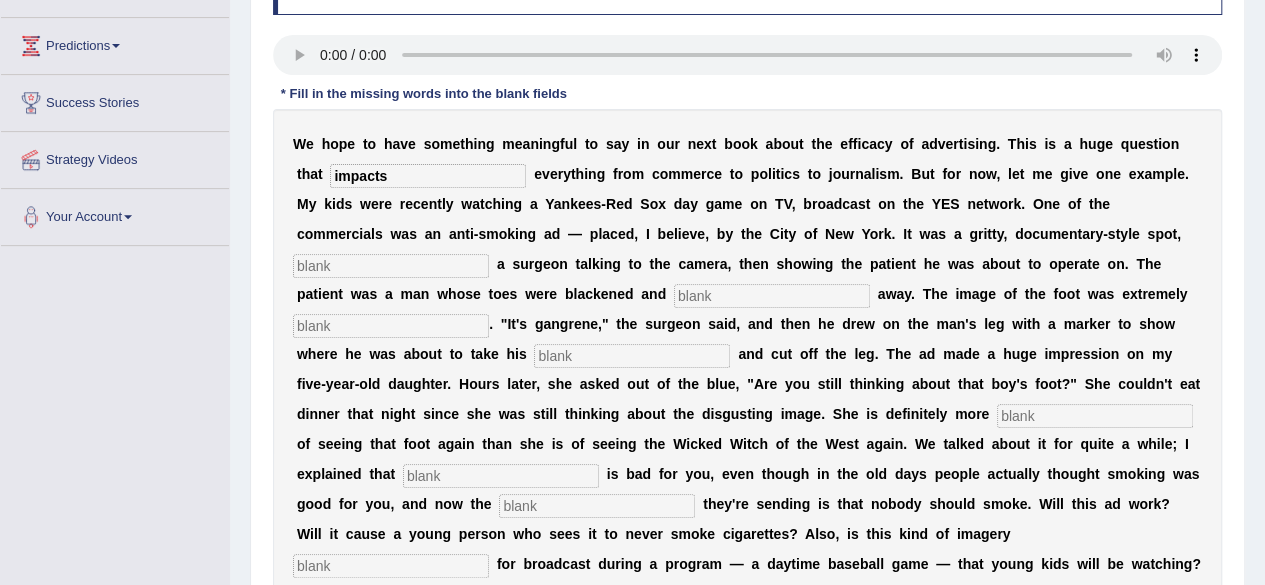 type on "impacts" 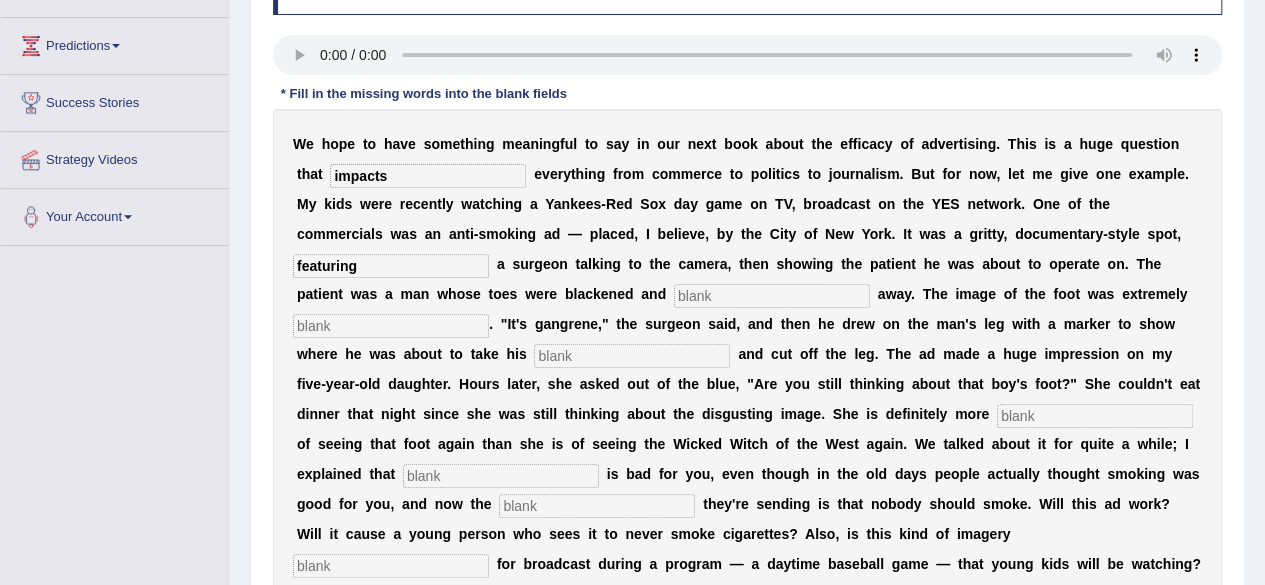 type on "featuring" 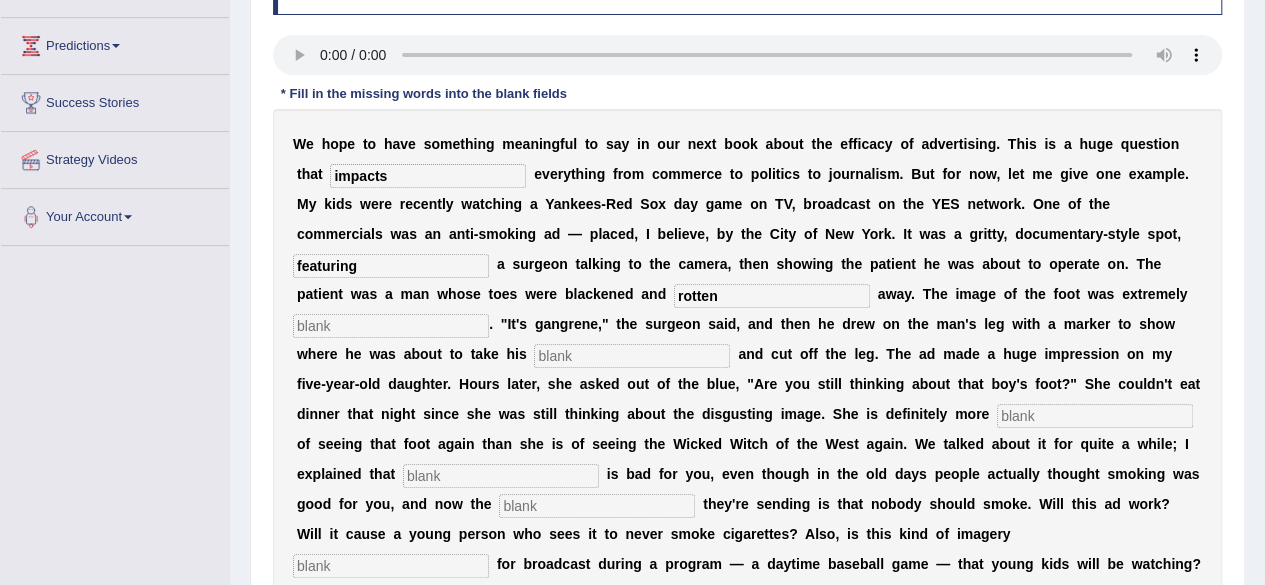 type on "rotten" 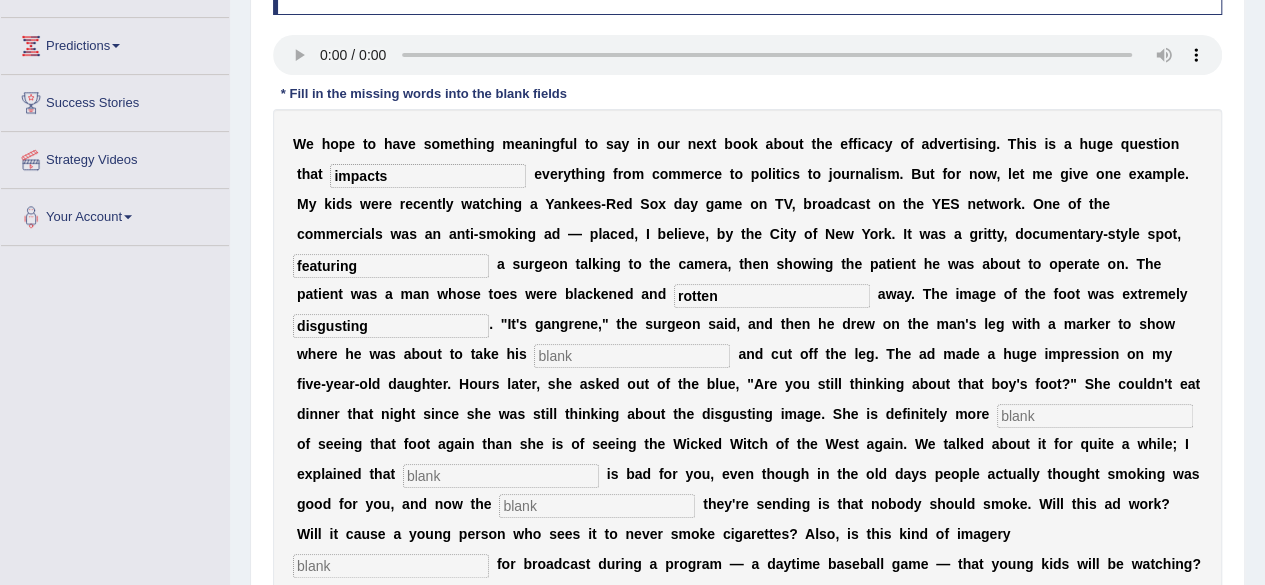 type on "disgusting" 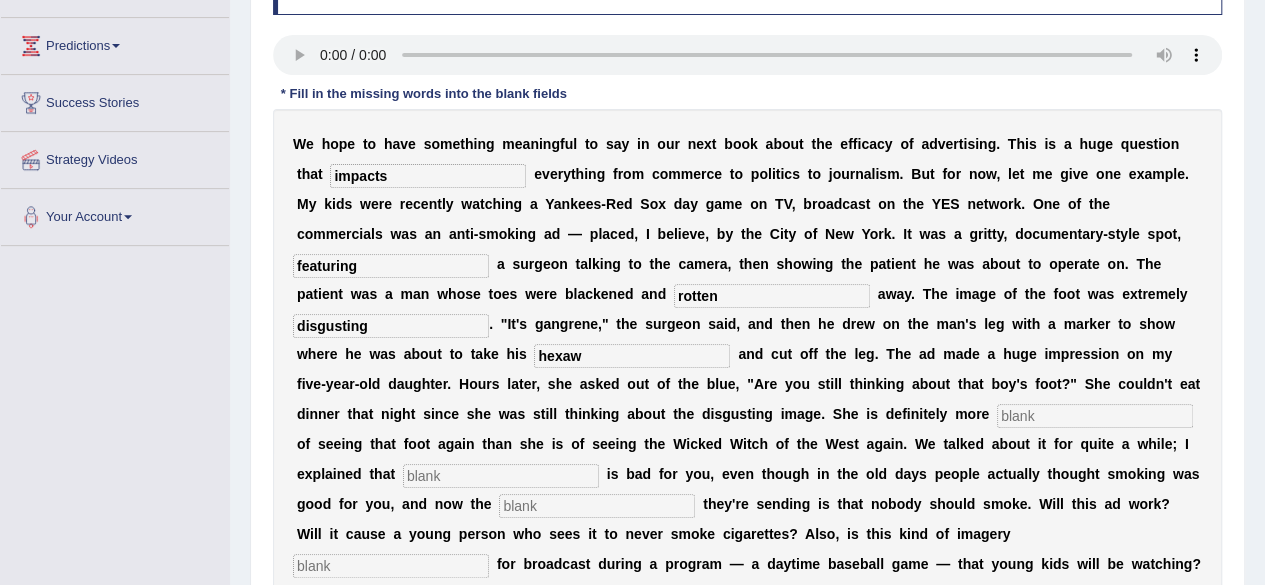 type on "hexaw" 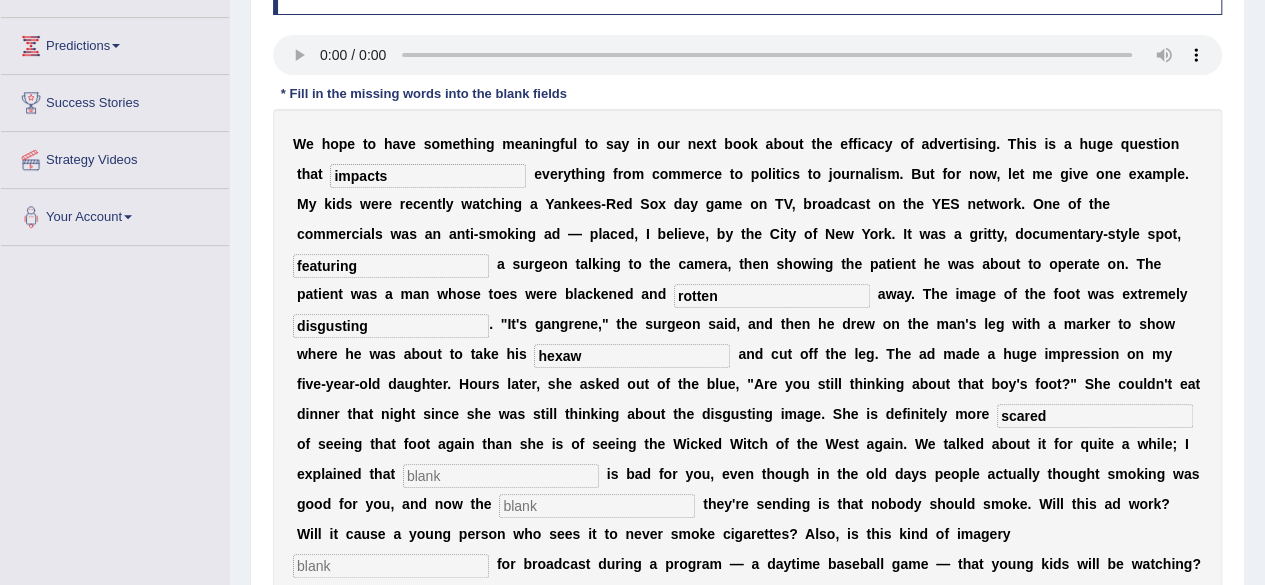 type on "scared" 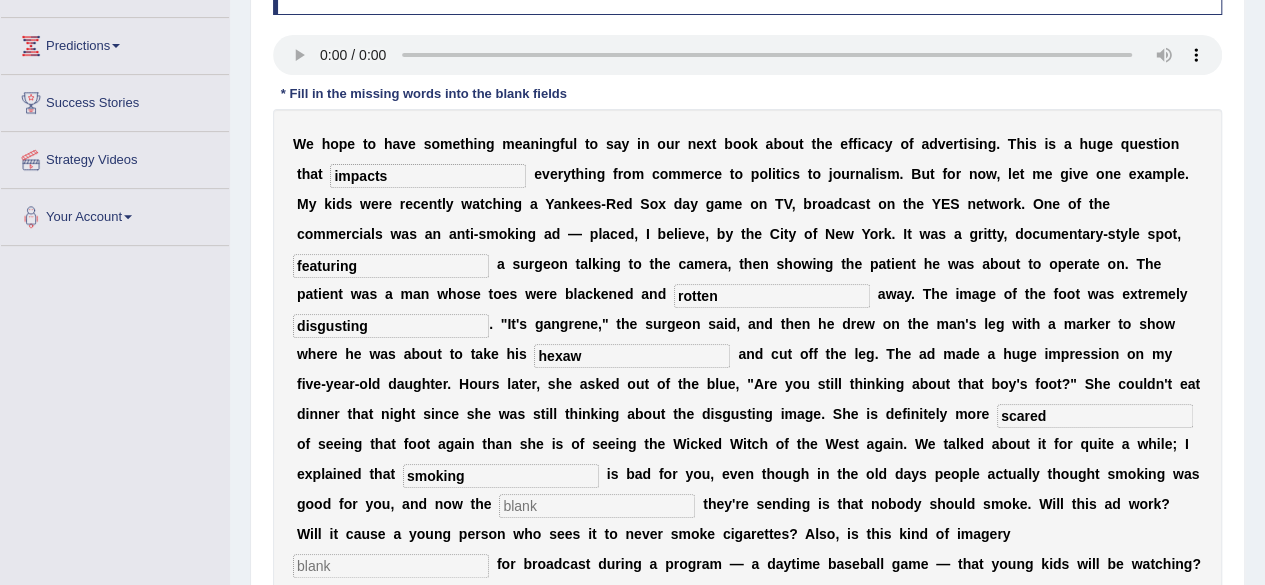 type on "smoking" 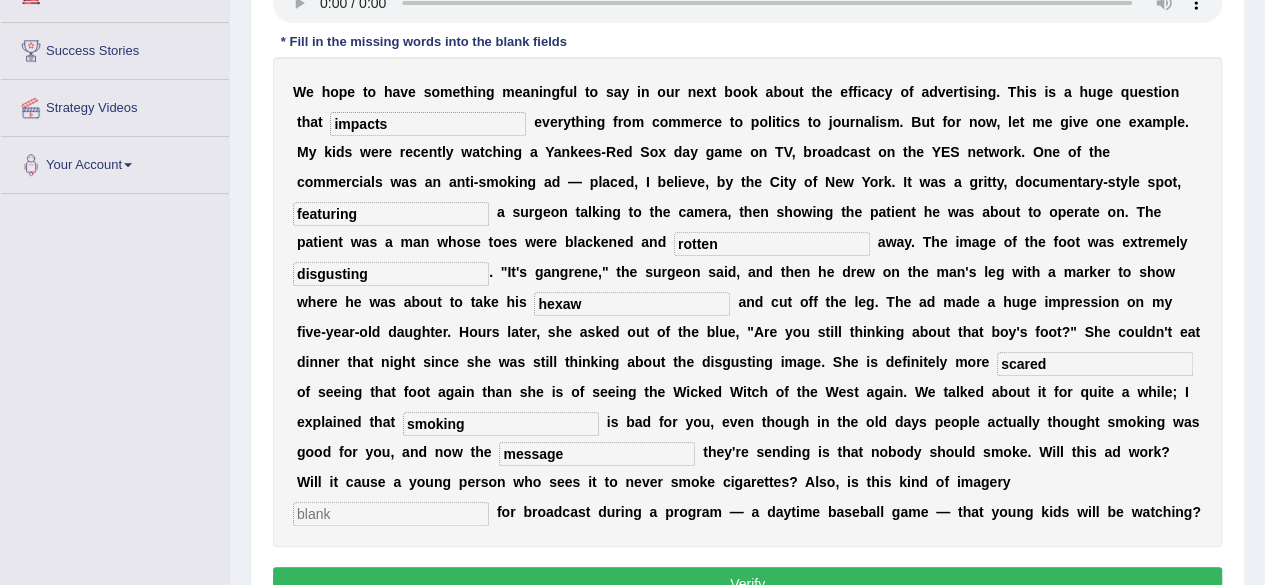 scroll, scrollTop: 369, scrollLeft: 0, axis: vertical 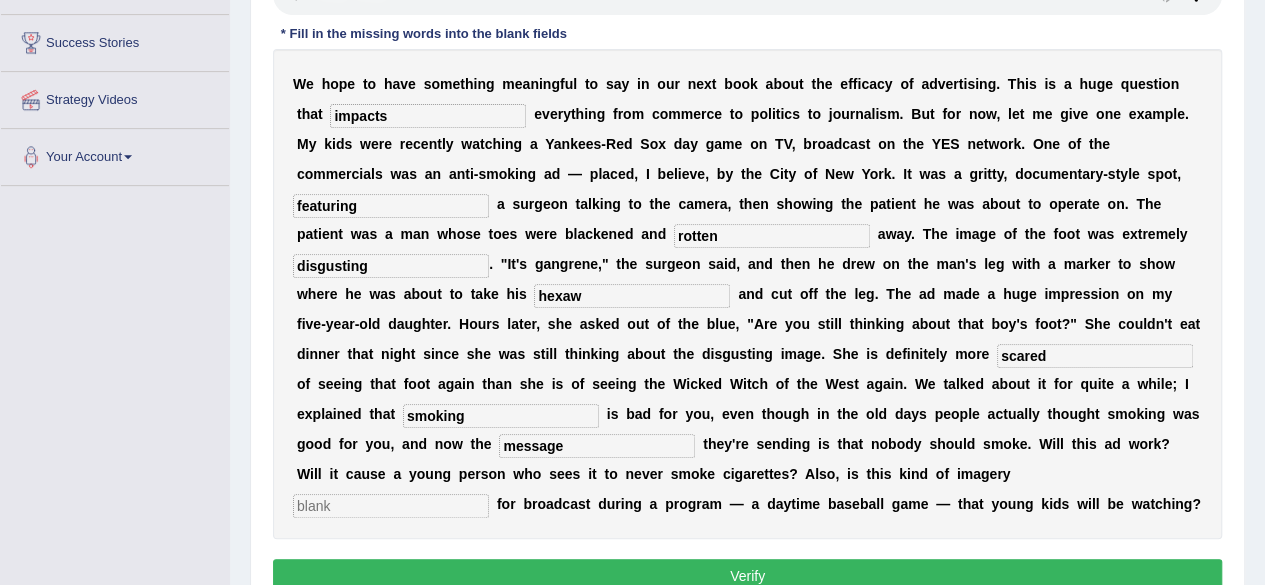 type on "message" 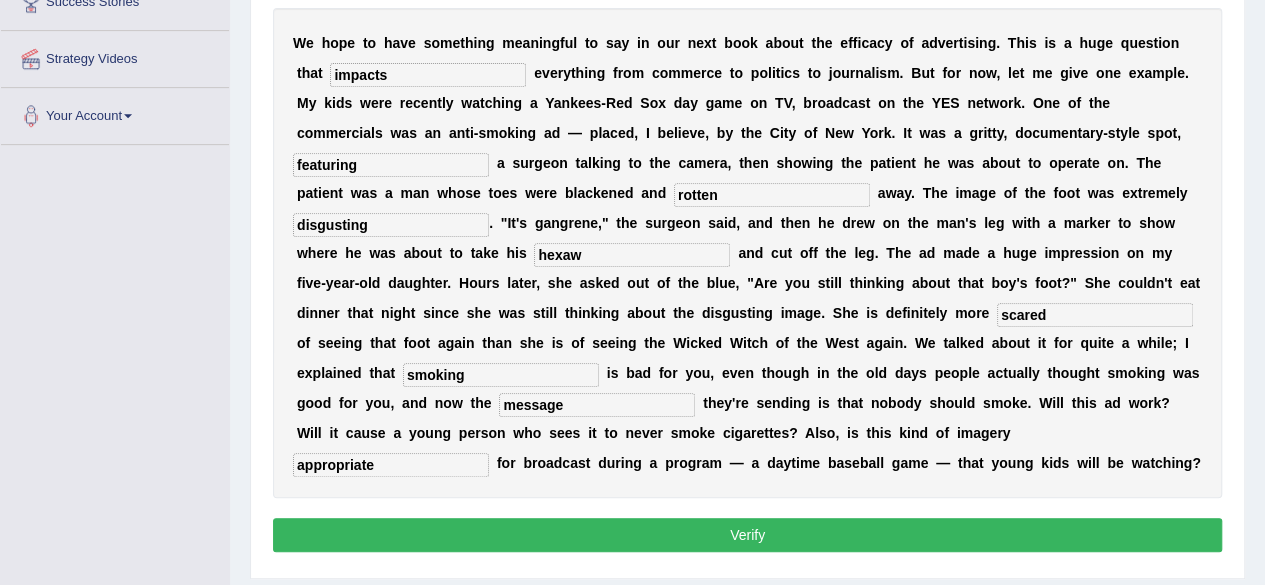 scroll, scrollTop: 411, scrollLeft: 0, axis: vertical 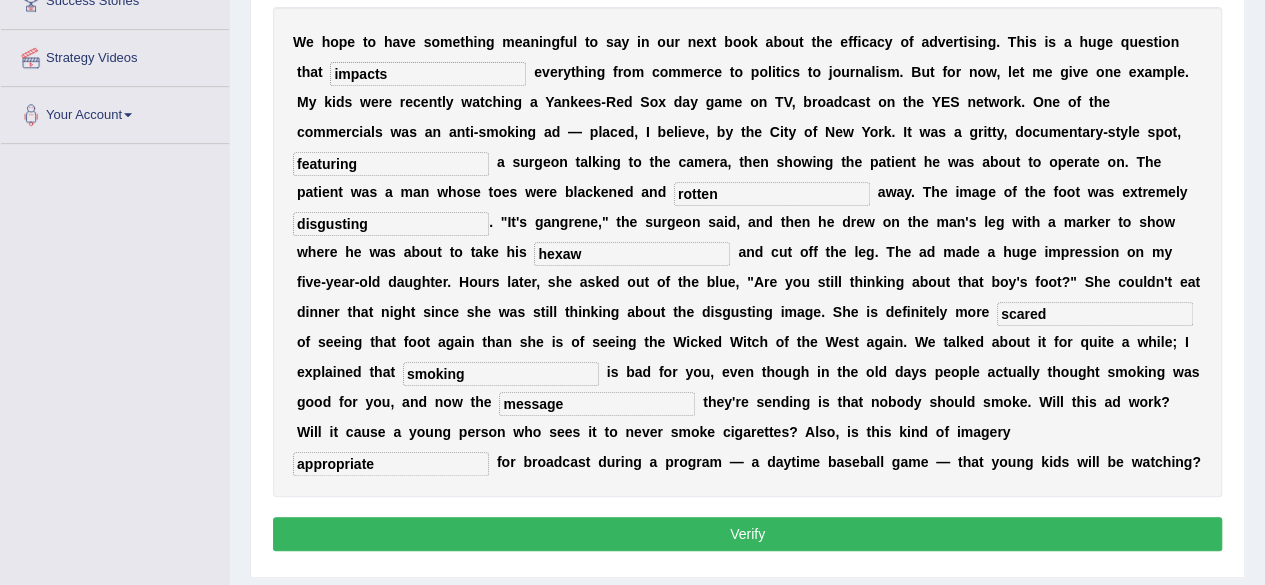 type on "appropriate" 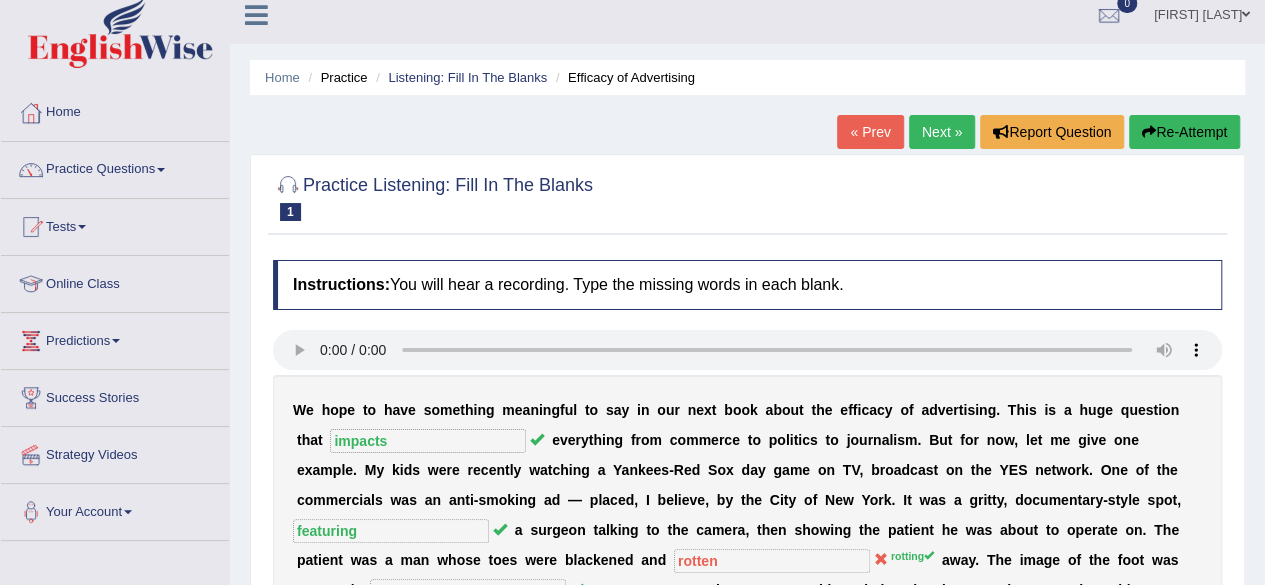 scroll, scrollTop: 0, scrollLeft: 0, axis: both 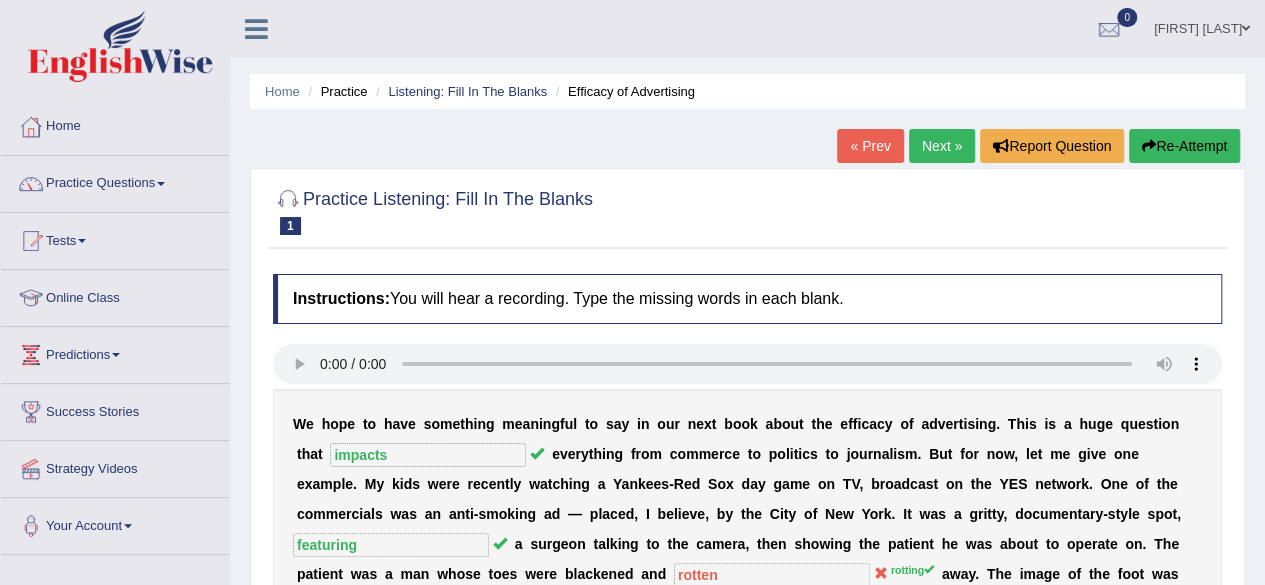 click on "Next »" at bounding box center [942, 146] 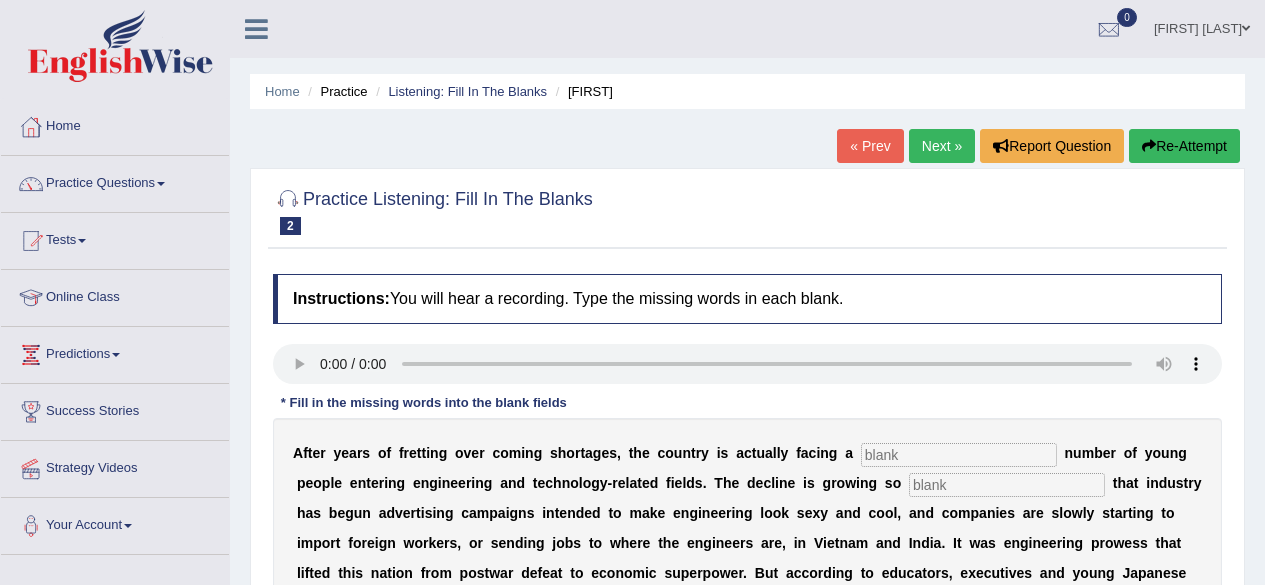 scroll, scrollTop: 0, scrollLeft: 0, axis: both 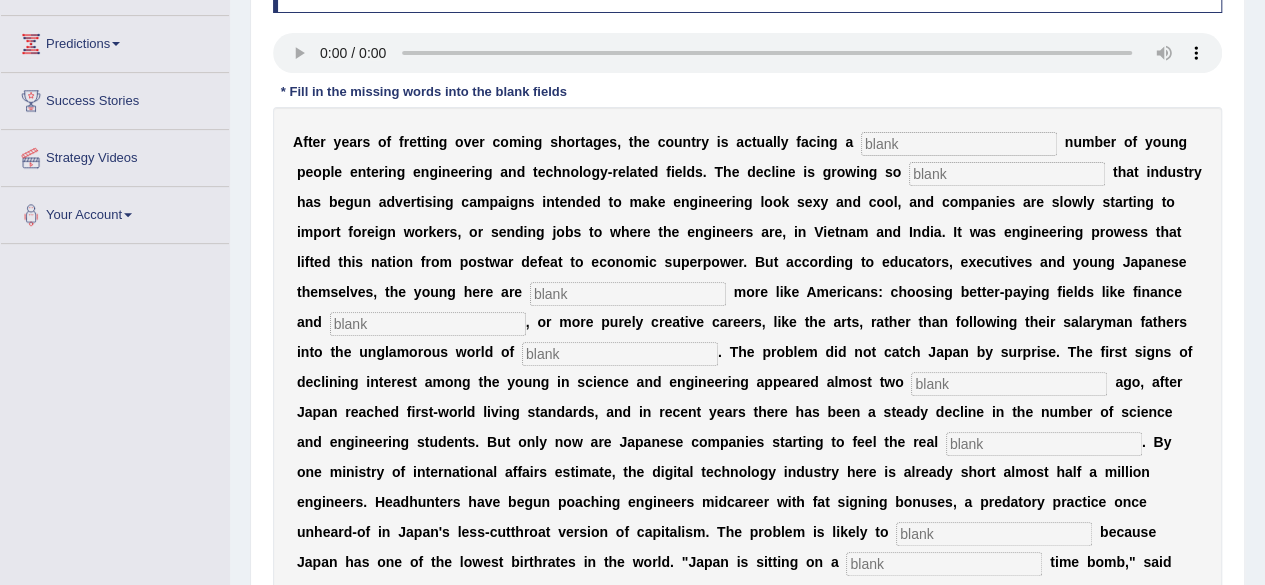 click at bounding box center (959, 144) 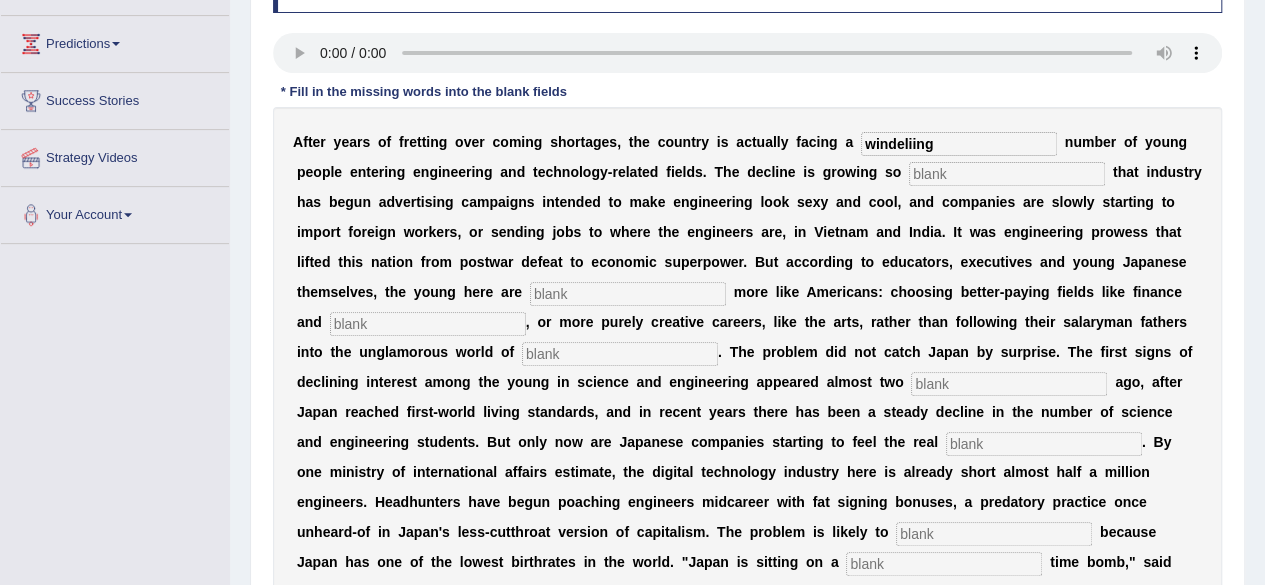 click at bounding box center [1007, 174] 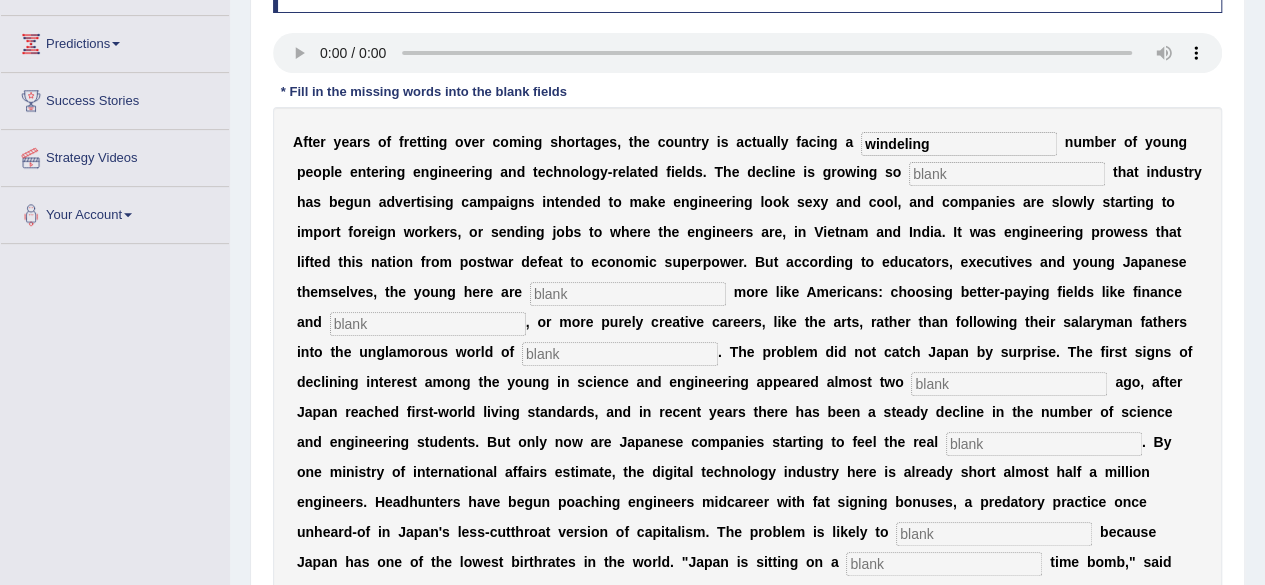 type on "windeling" 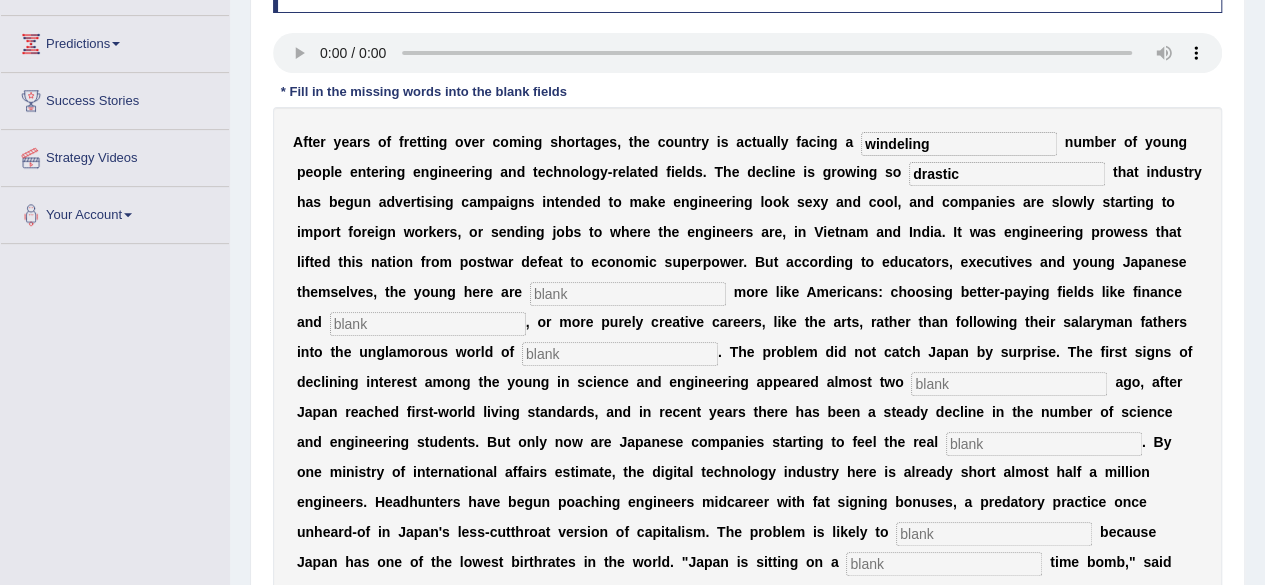 type on "drastic" 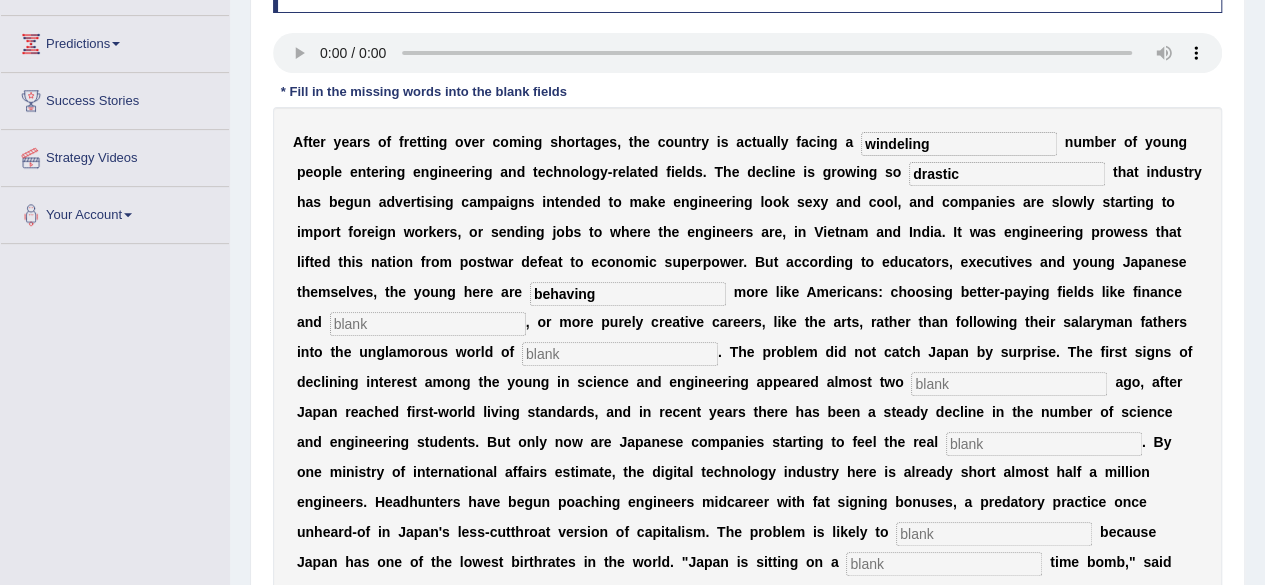 type on "behaving" 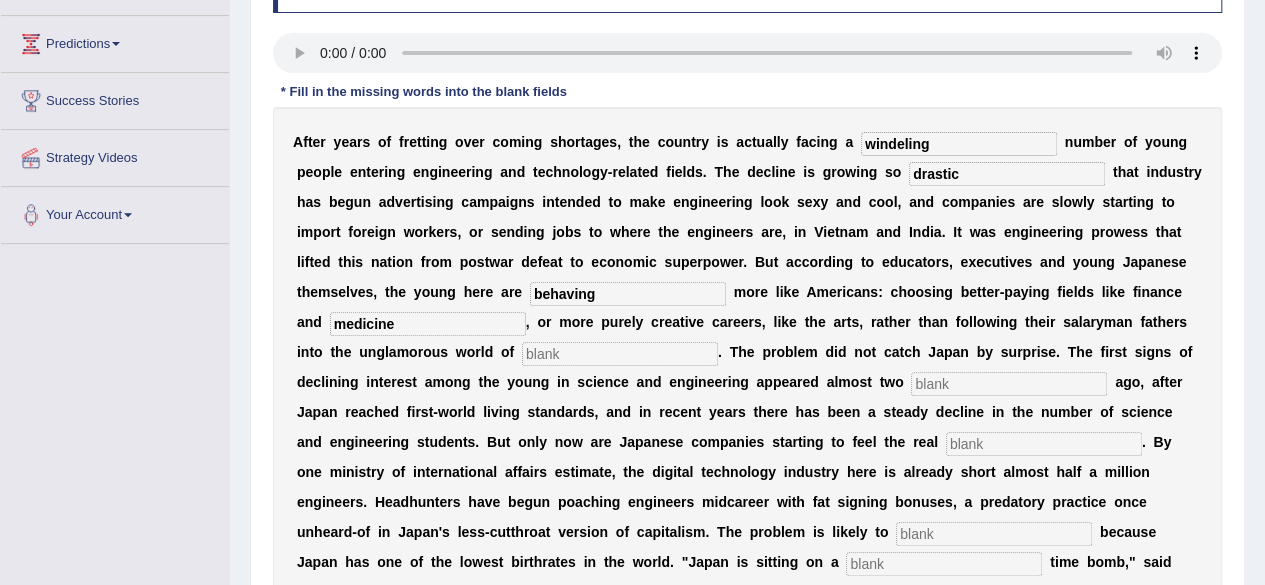 type on "medicine" 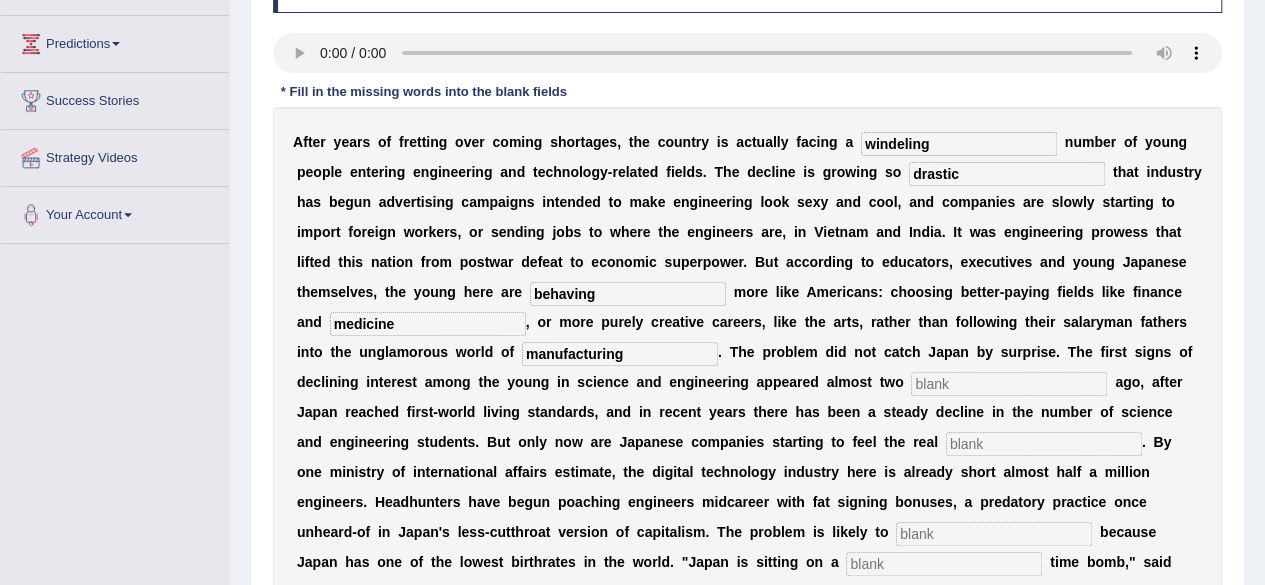 type on "manufacturing" 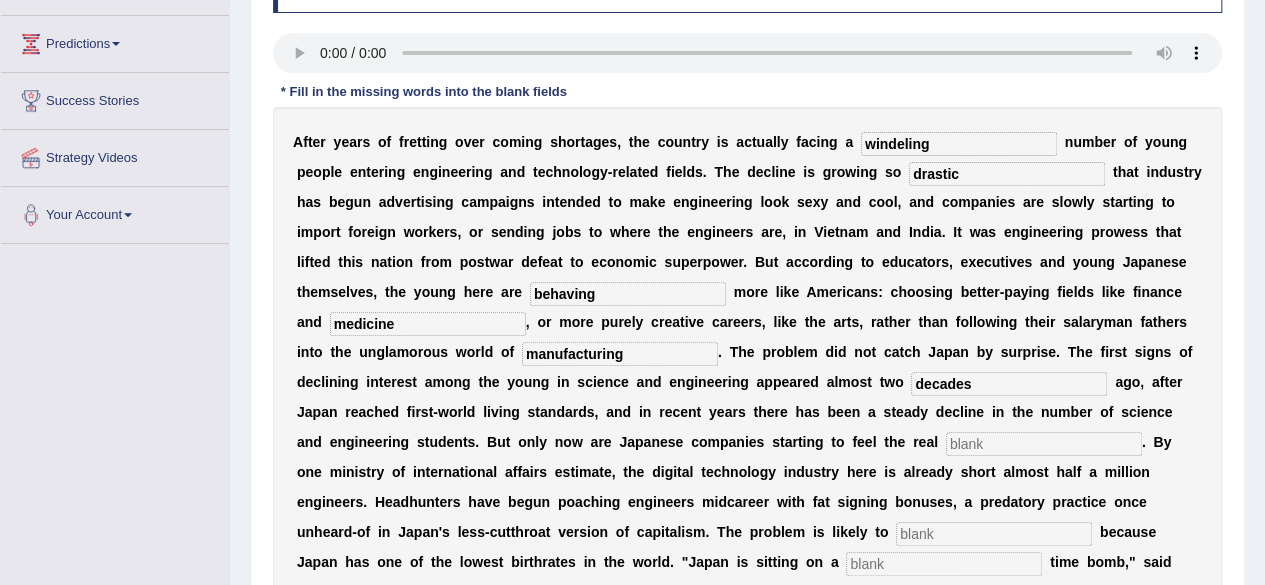 type on "decades" 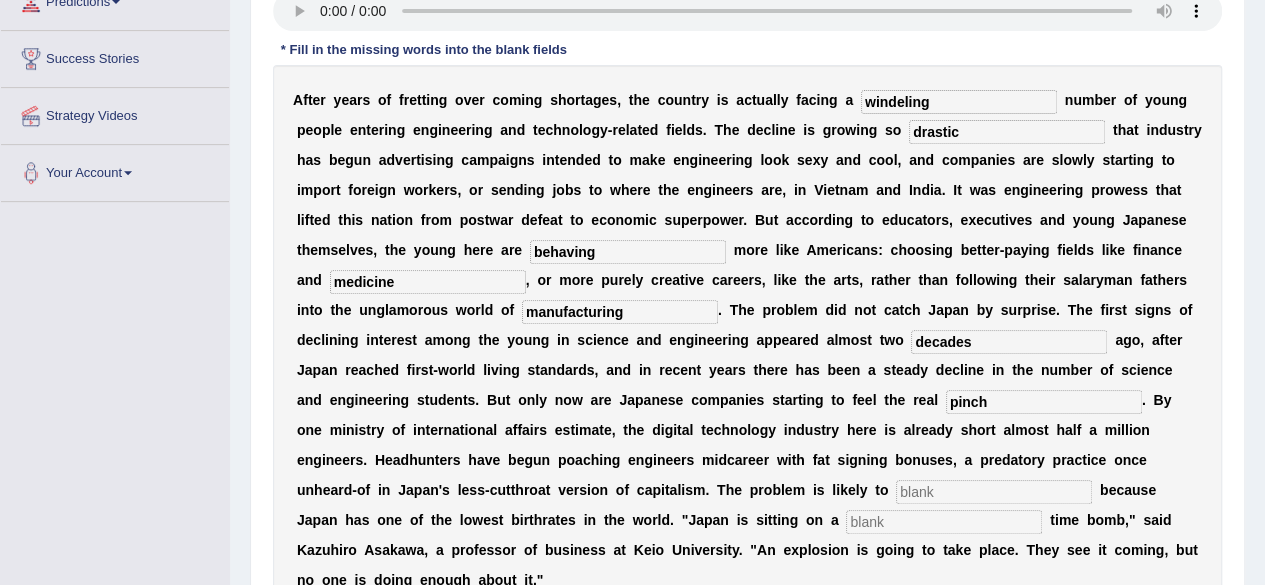 scroll, scrollTop: 365, scrollLeft: 0, axis: vertical 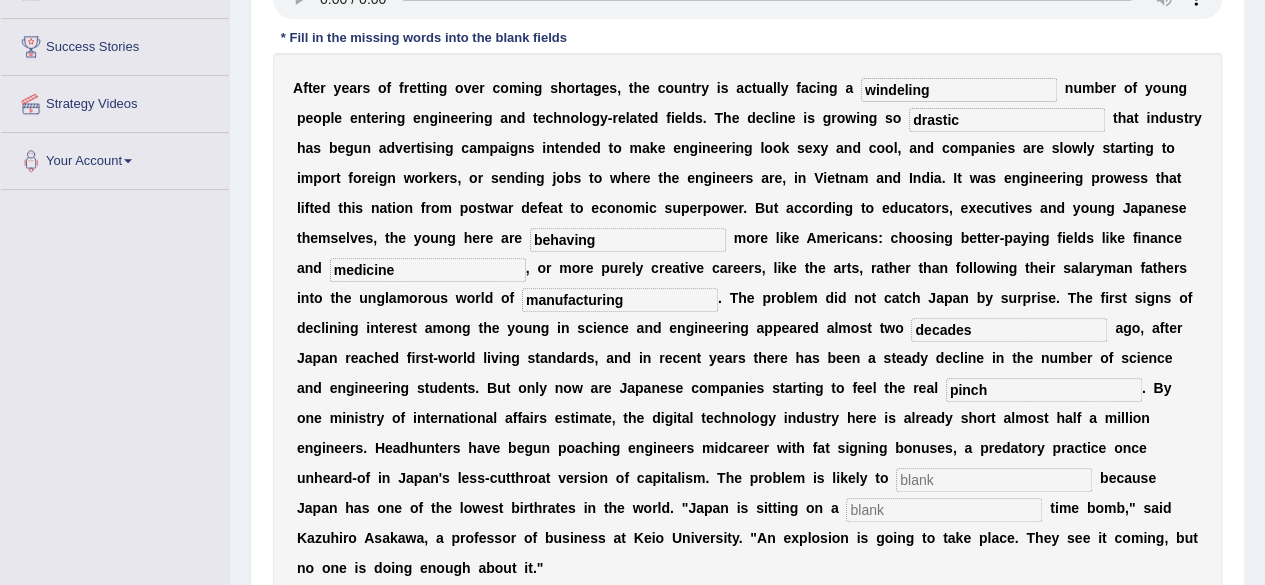 type on "pinch" 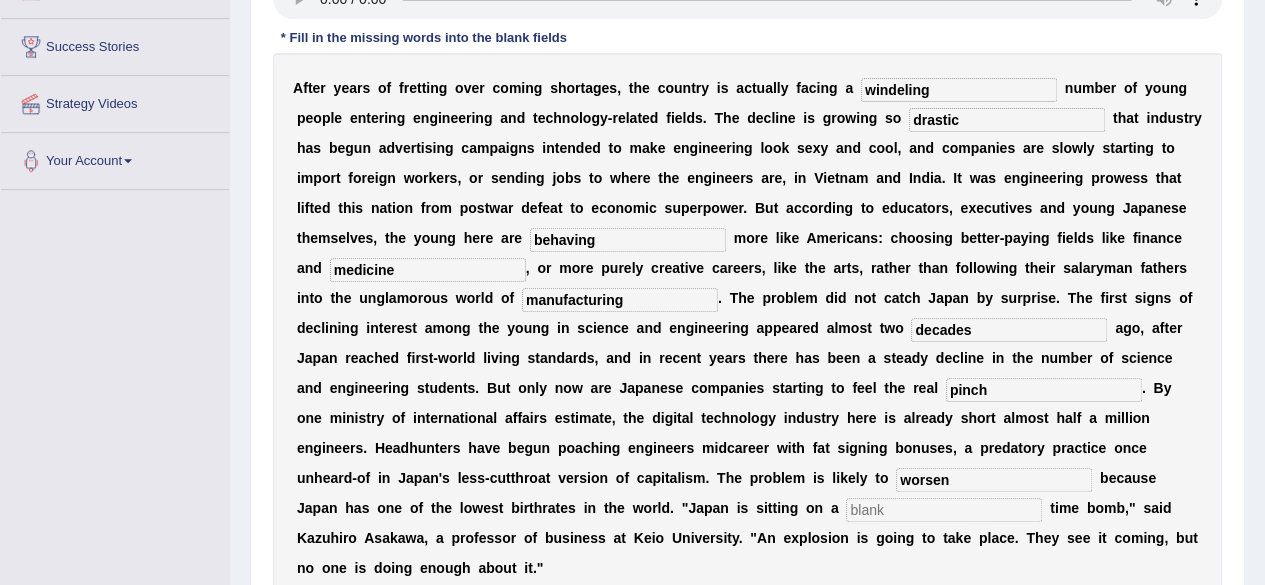 type on "worsen" 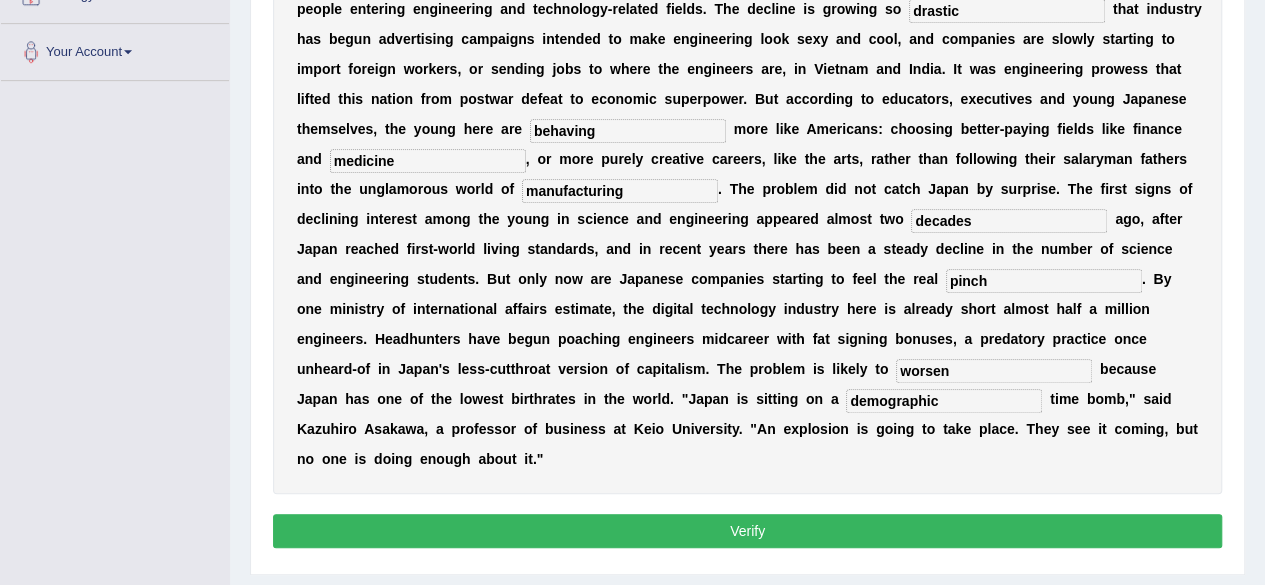 scroll, scrollTop: 476, scrollLeft: 0, axis: vertical 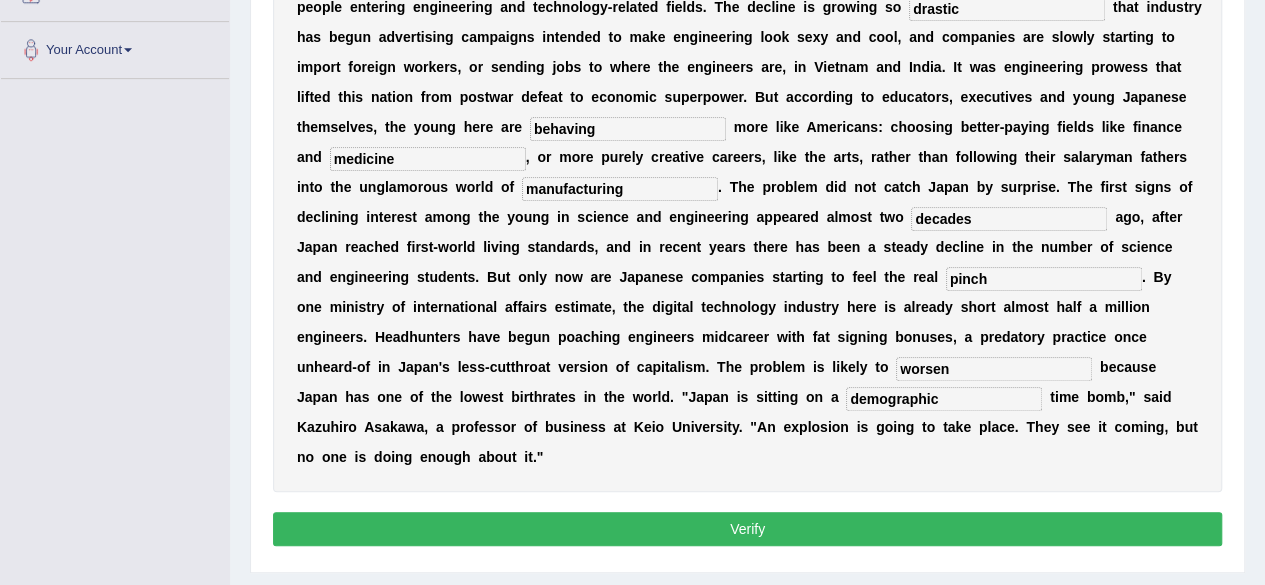 type on "demographic" 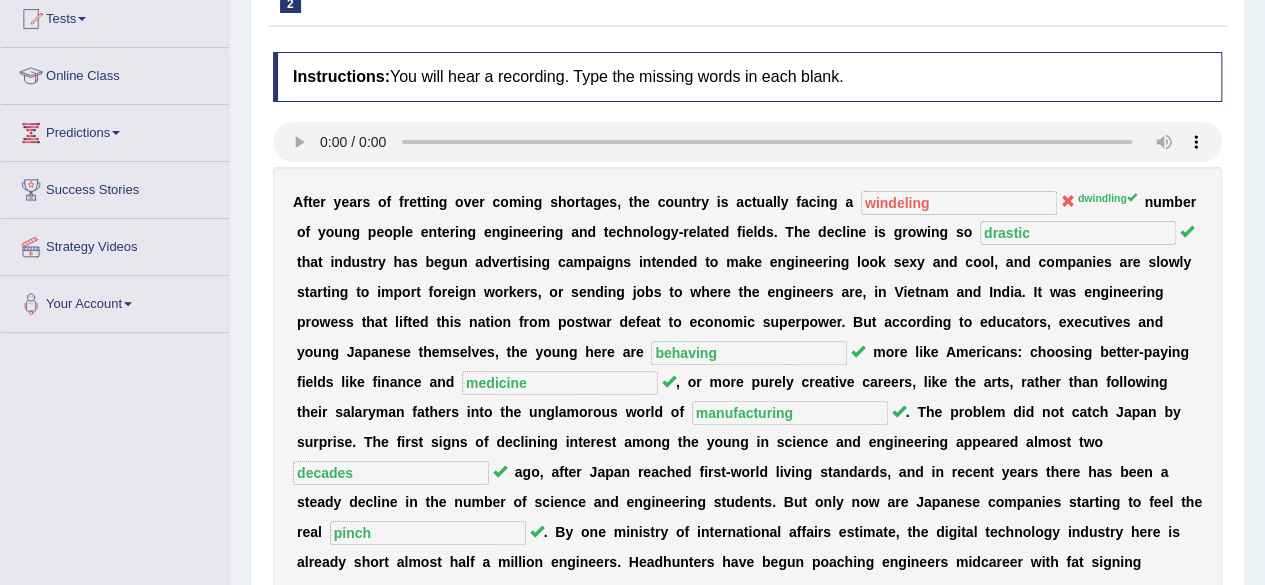 scroll, scrollTop: 222, scrollLeft: 0, axis: vertical 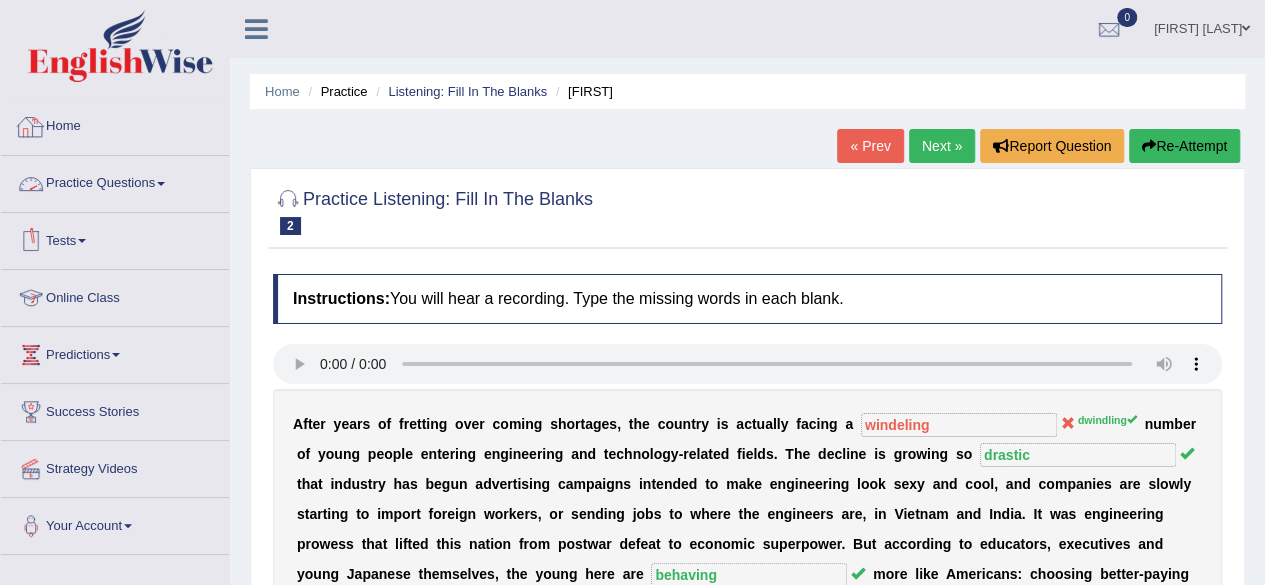 click on "Home" at bounding box center [115, 124] 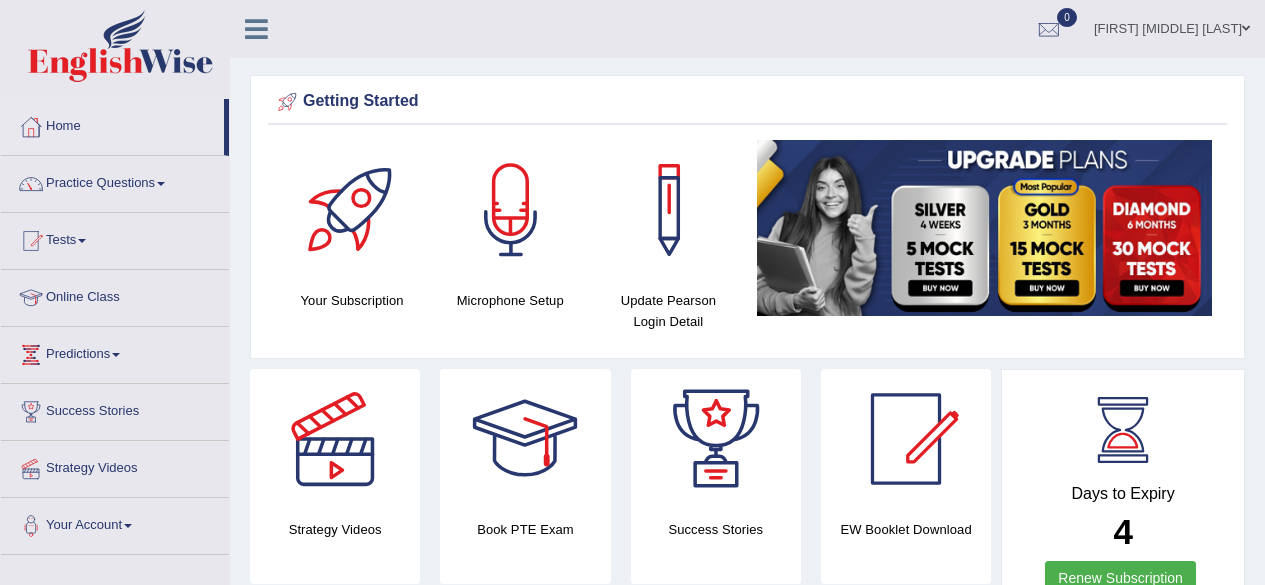 scroll, scrollTop: 0, scrollLeft: 0, axis: both 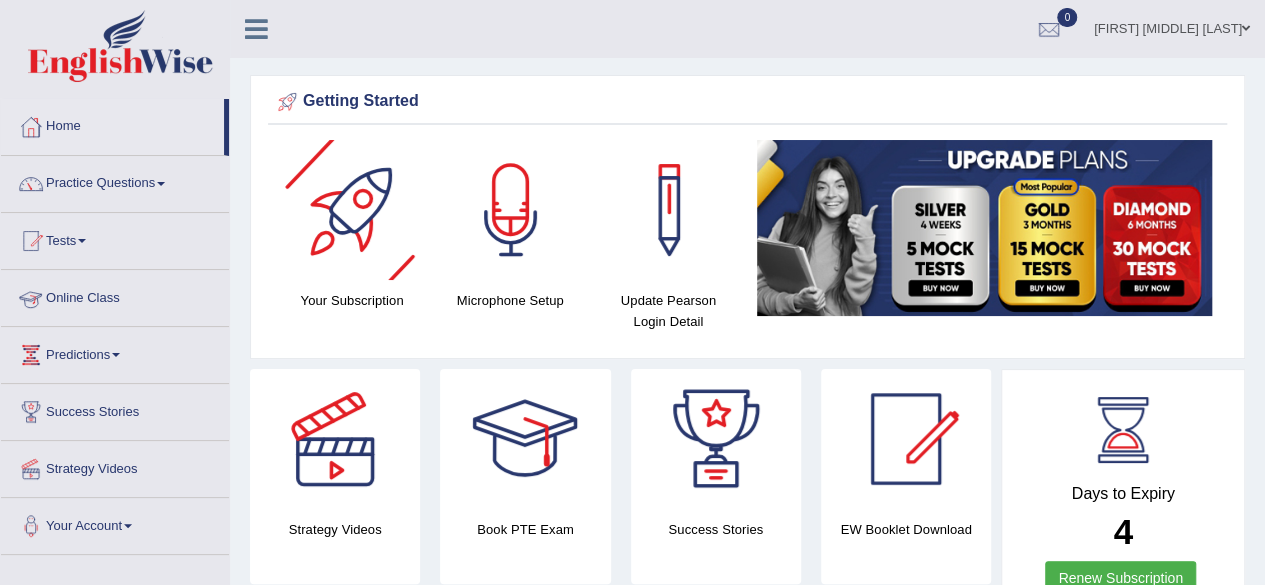 click on "Online Class" at bounding box center [115, 295] 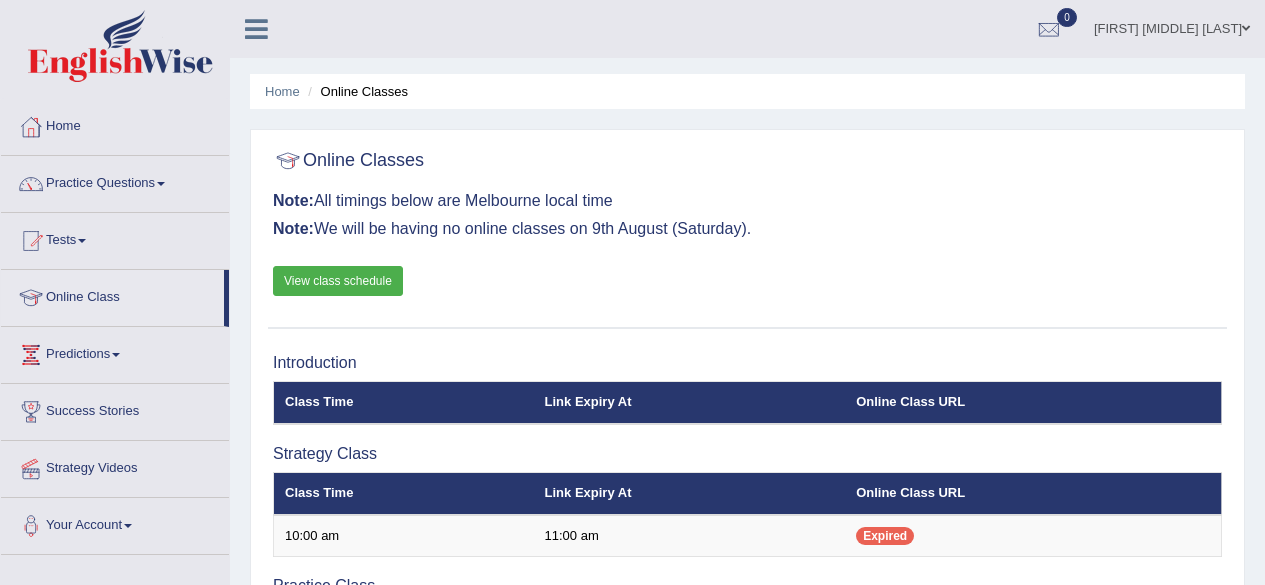scroll, scrollTop: 0, scrollLeft: 0, axis: both 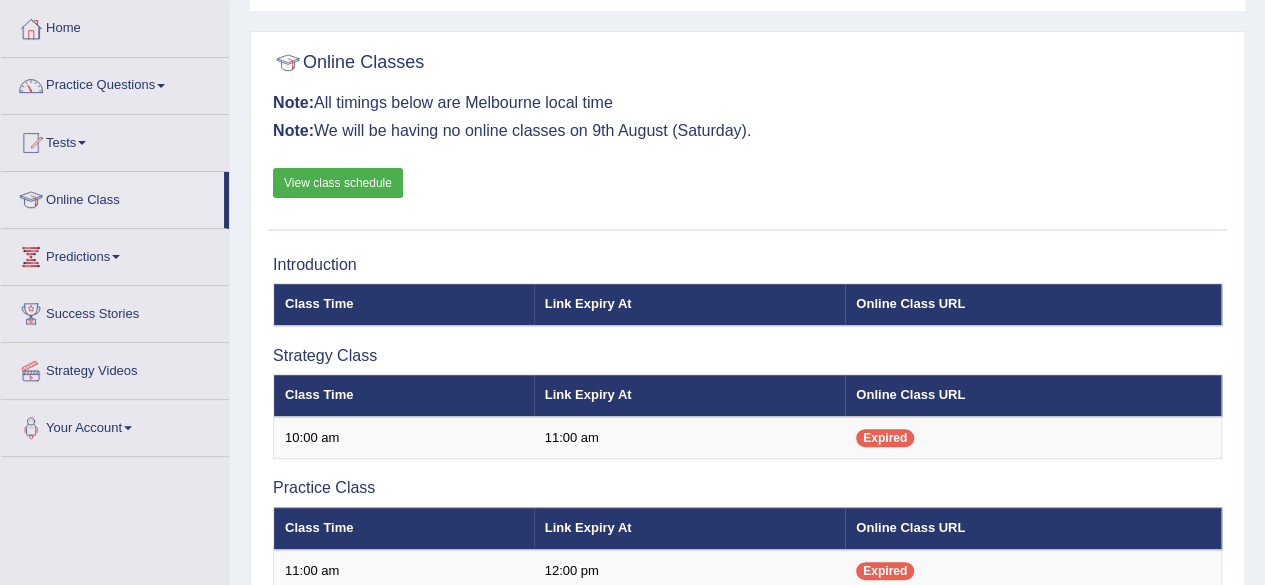click on "View class schedule" at bounding box center [338, 183] 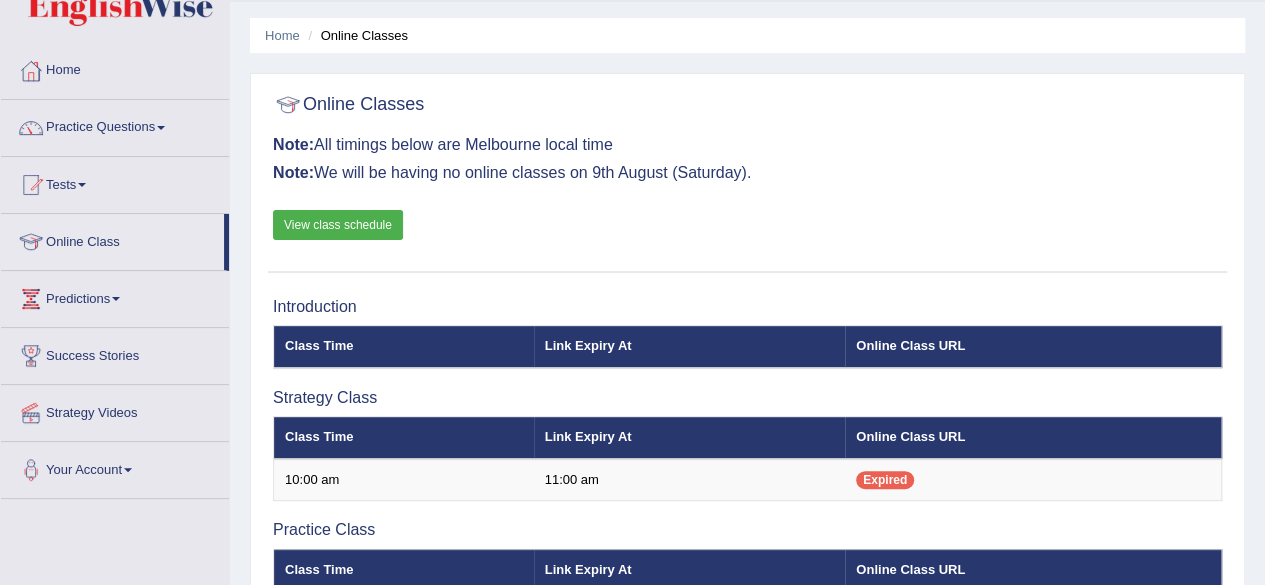 scroll, scrollTop: 0, scrollLeft: 0, axis: both 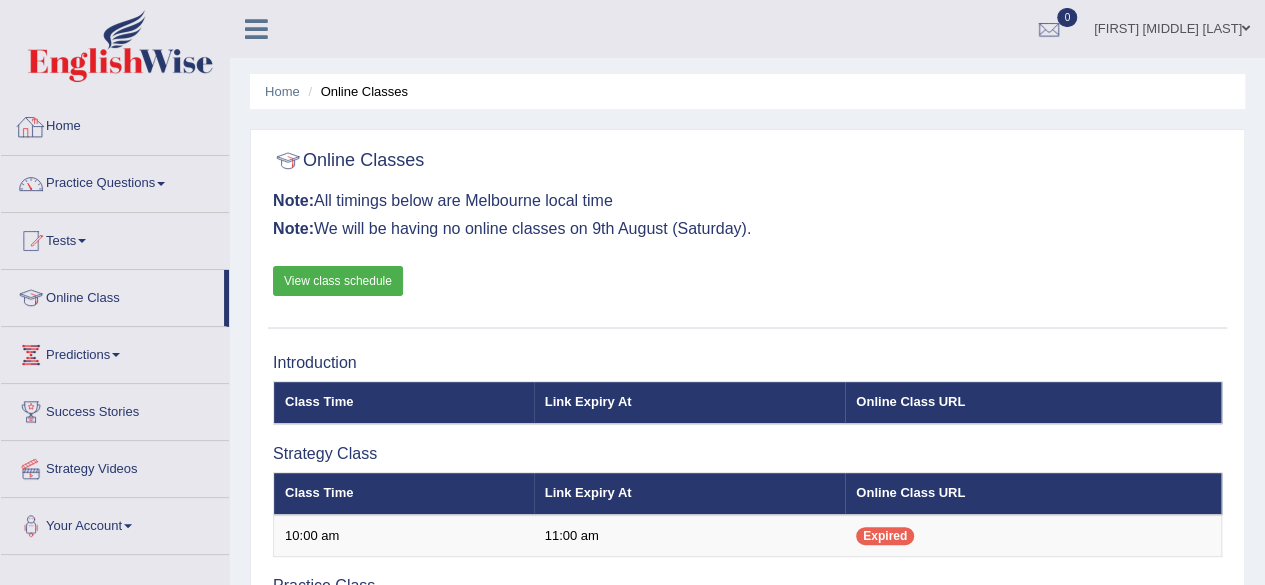 click on "Home" at bounding box center [115, 124] 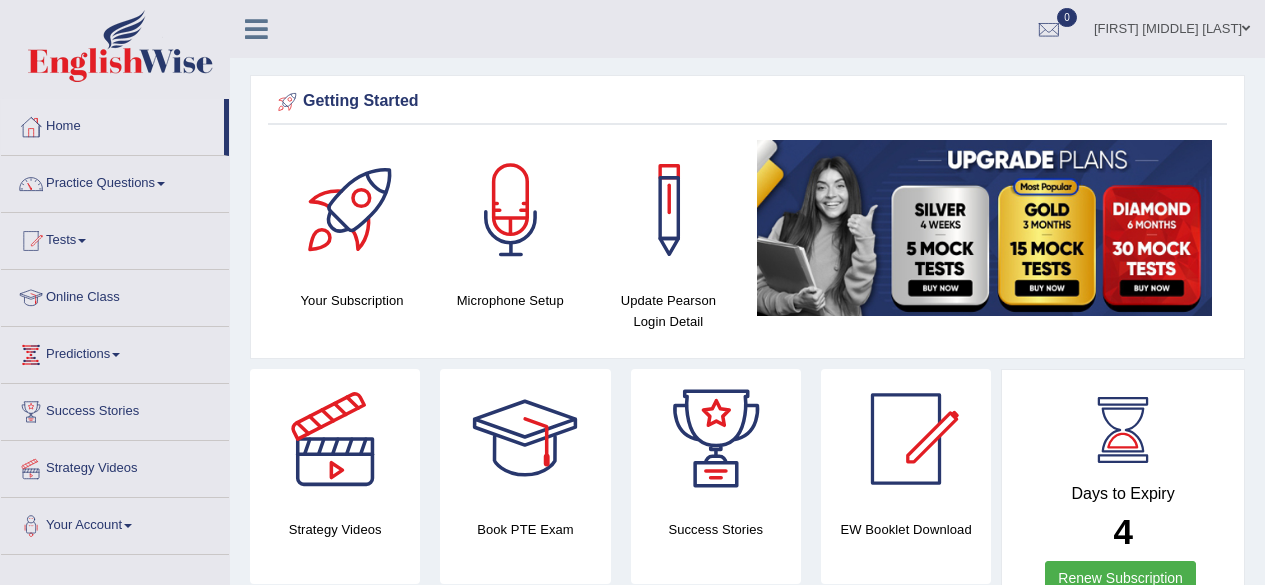 scroll, scrollTop: 0, scrollLeft: 0, axis: both 